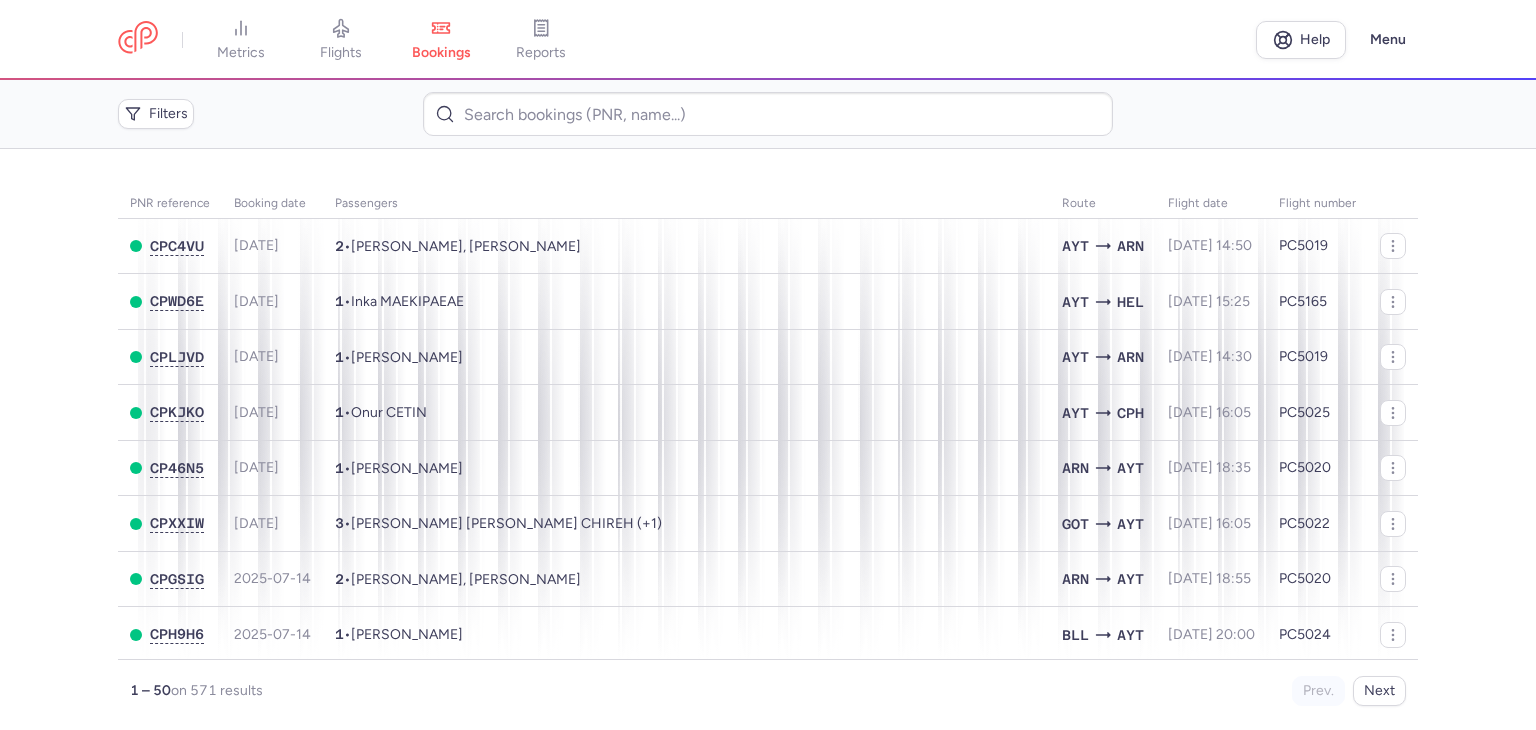 scroll, scrollTop: 0, scrollLeft: 0, axis: both 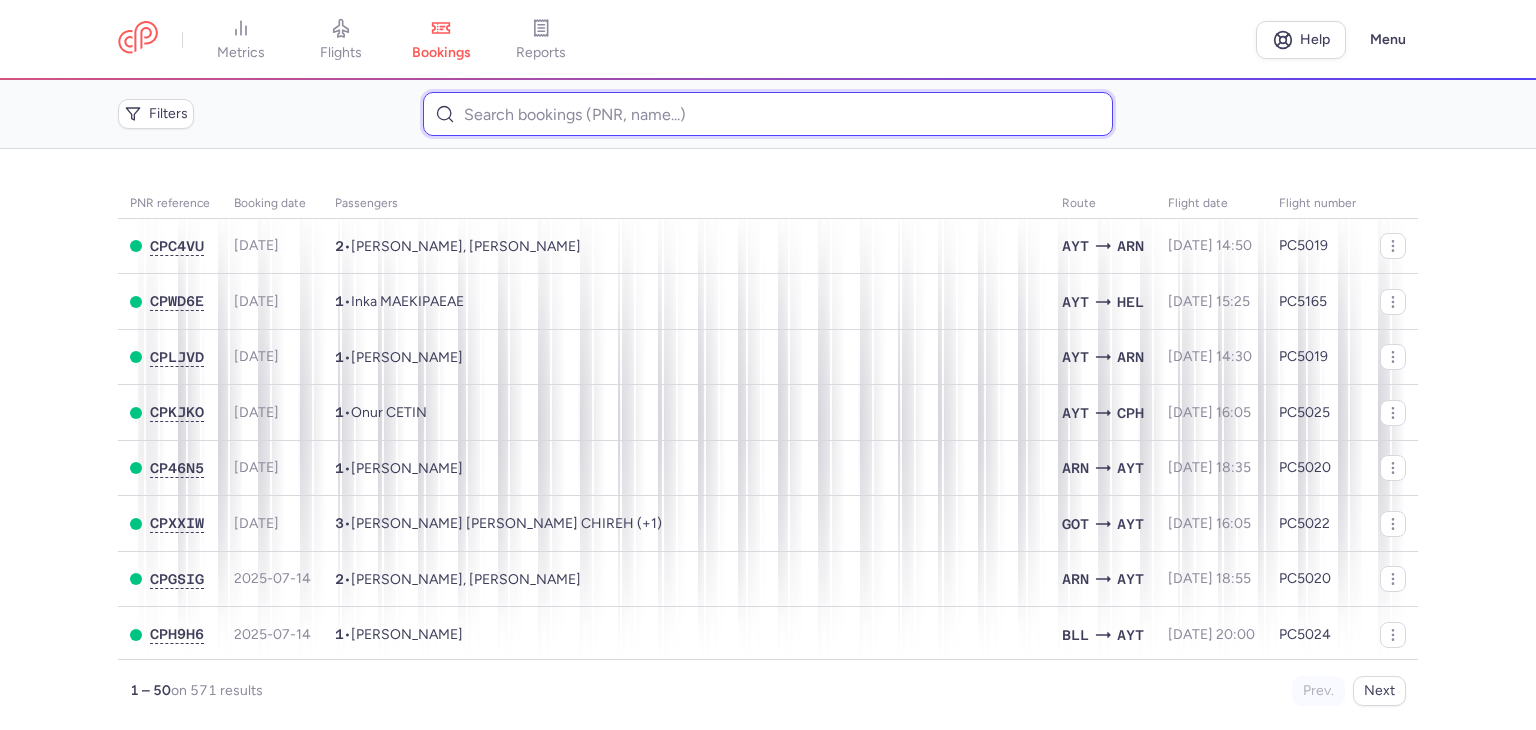 click at bounding box center [767, 114] 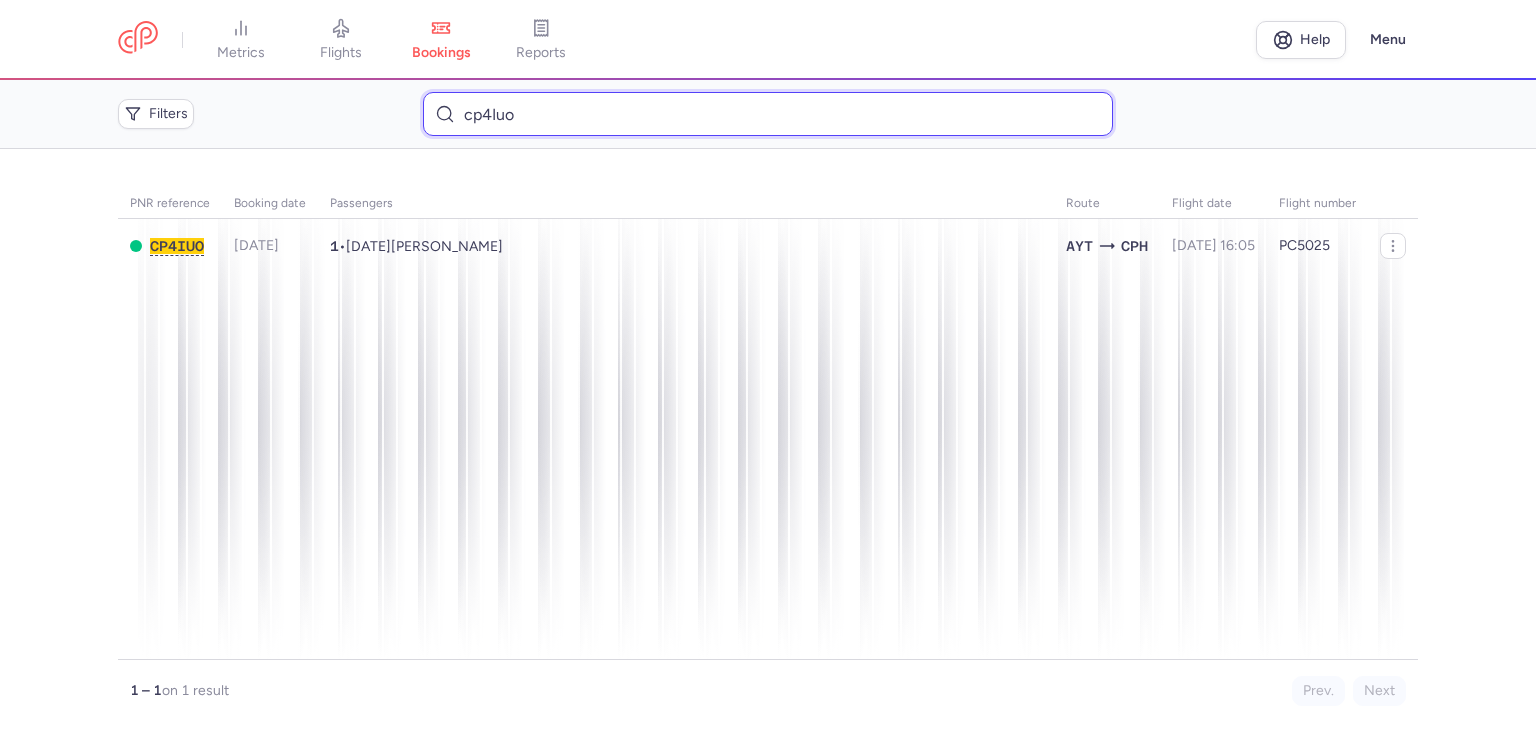 type on "cp4Iuo" 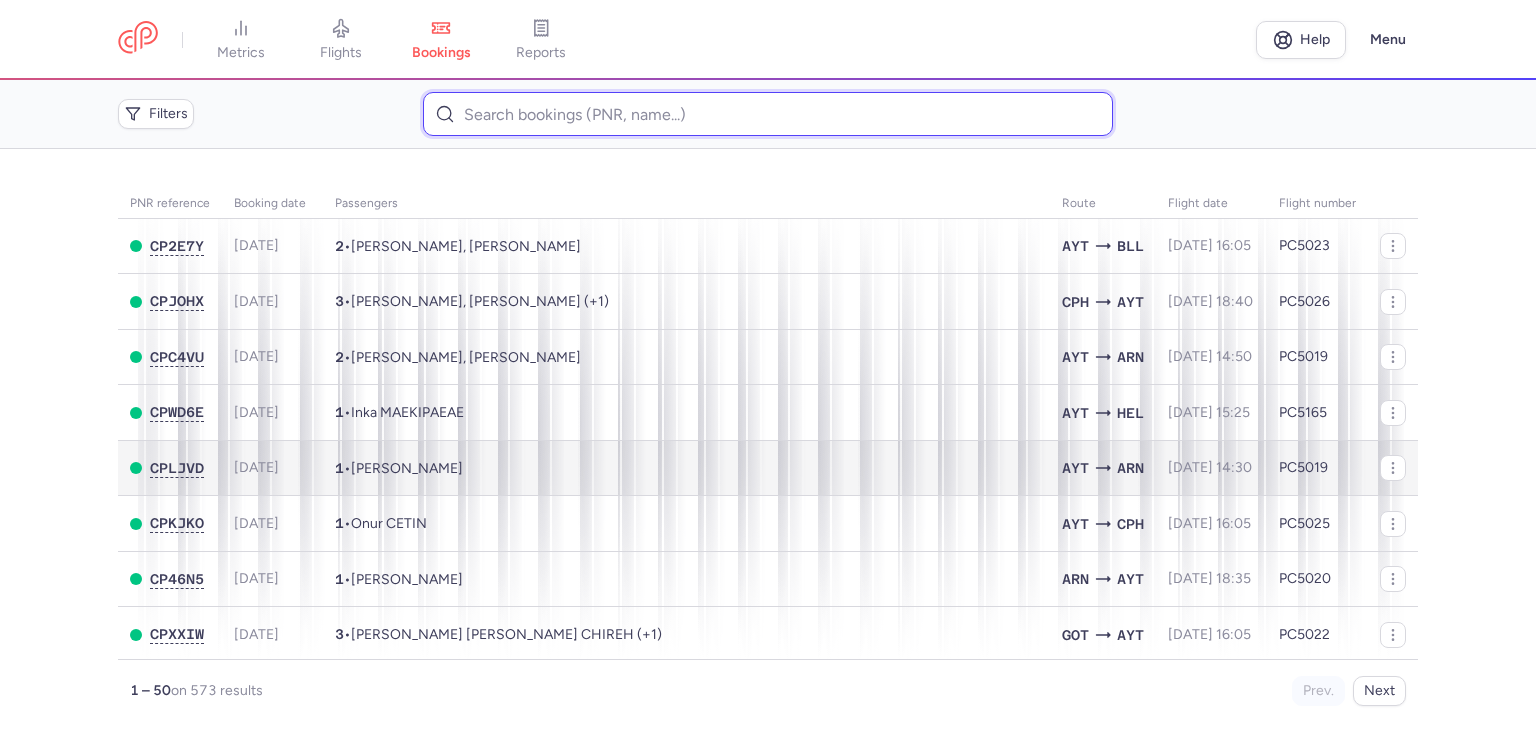 type 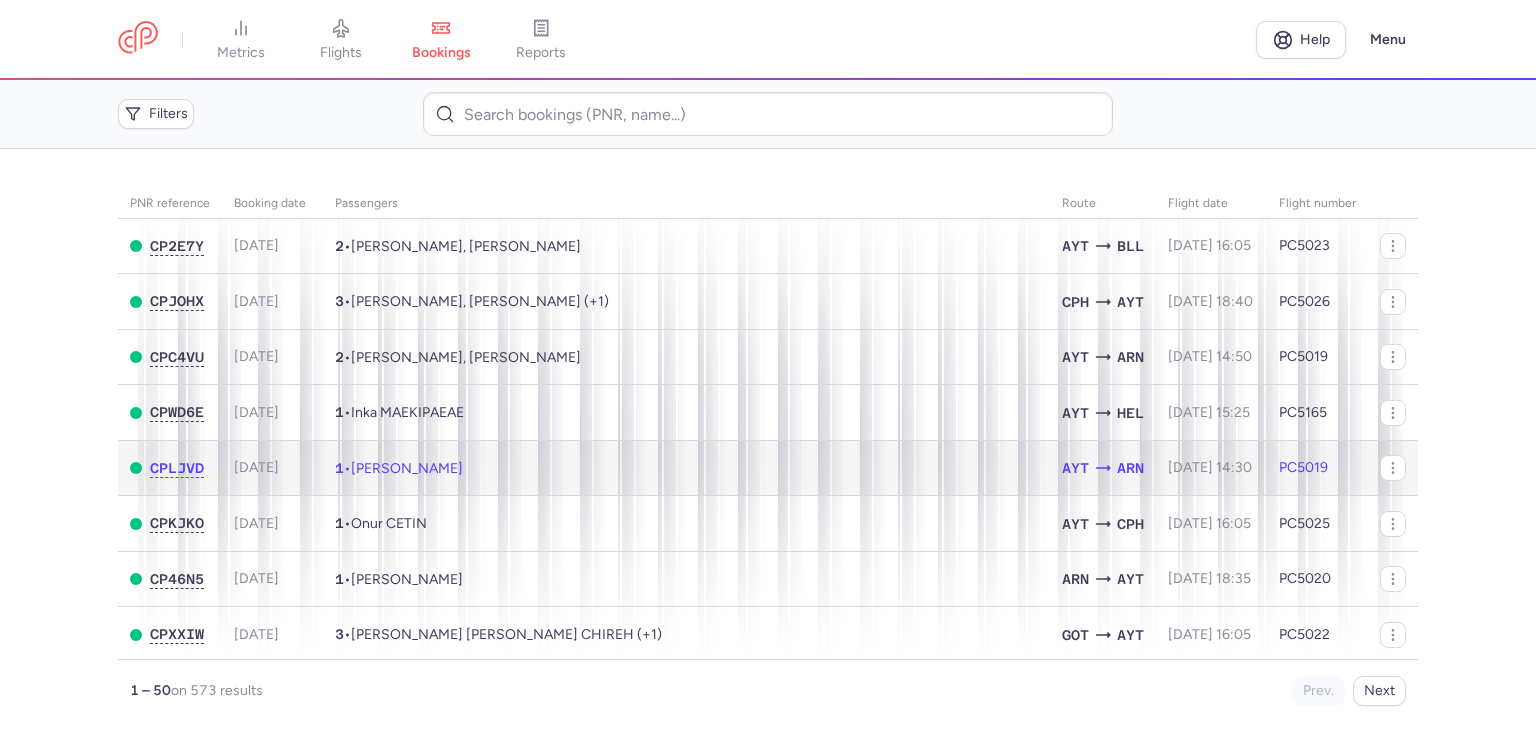 click on "1  •  Drita ISMAJLI" 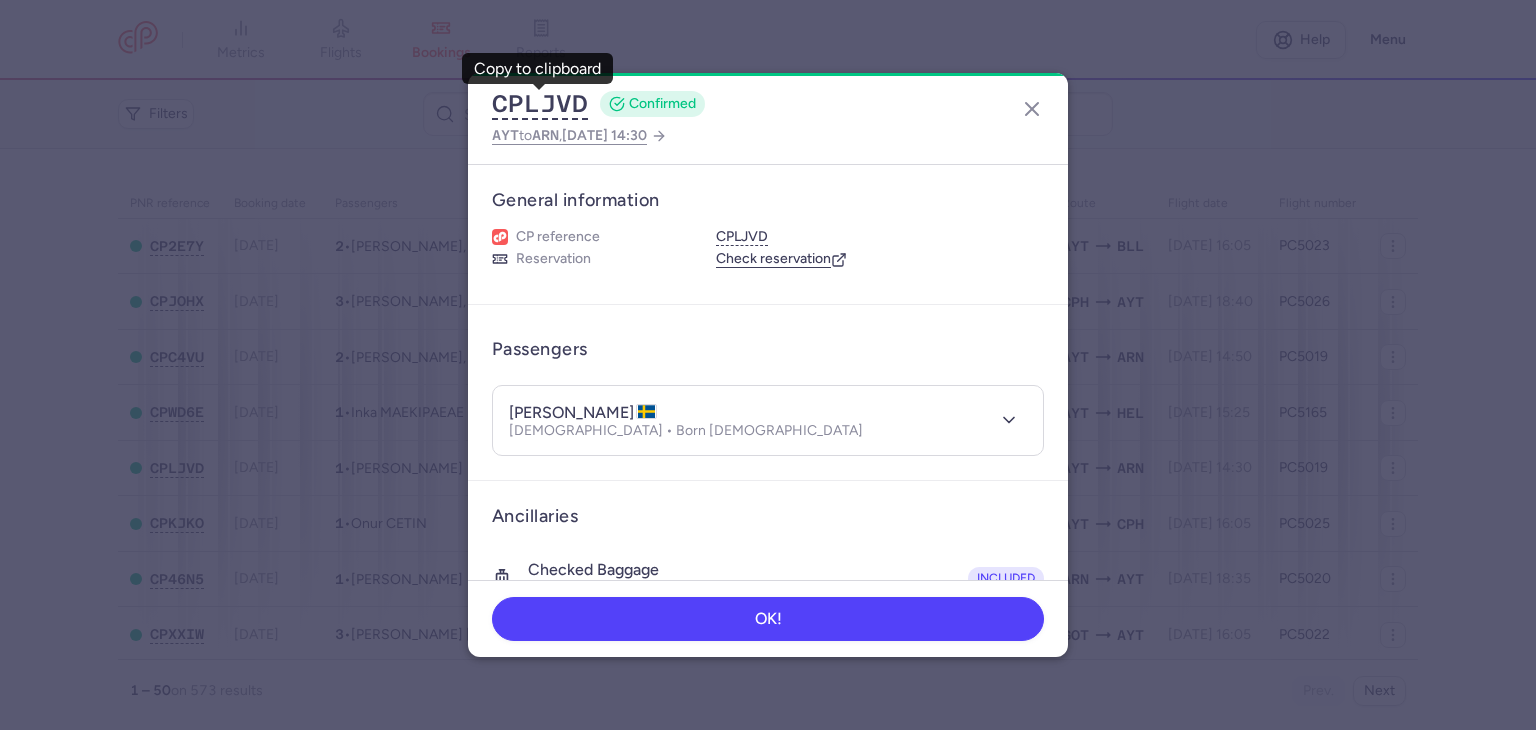type 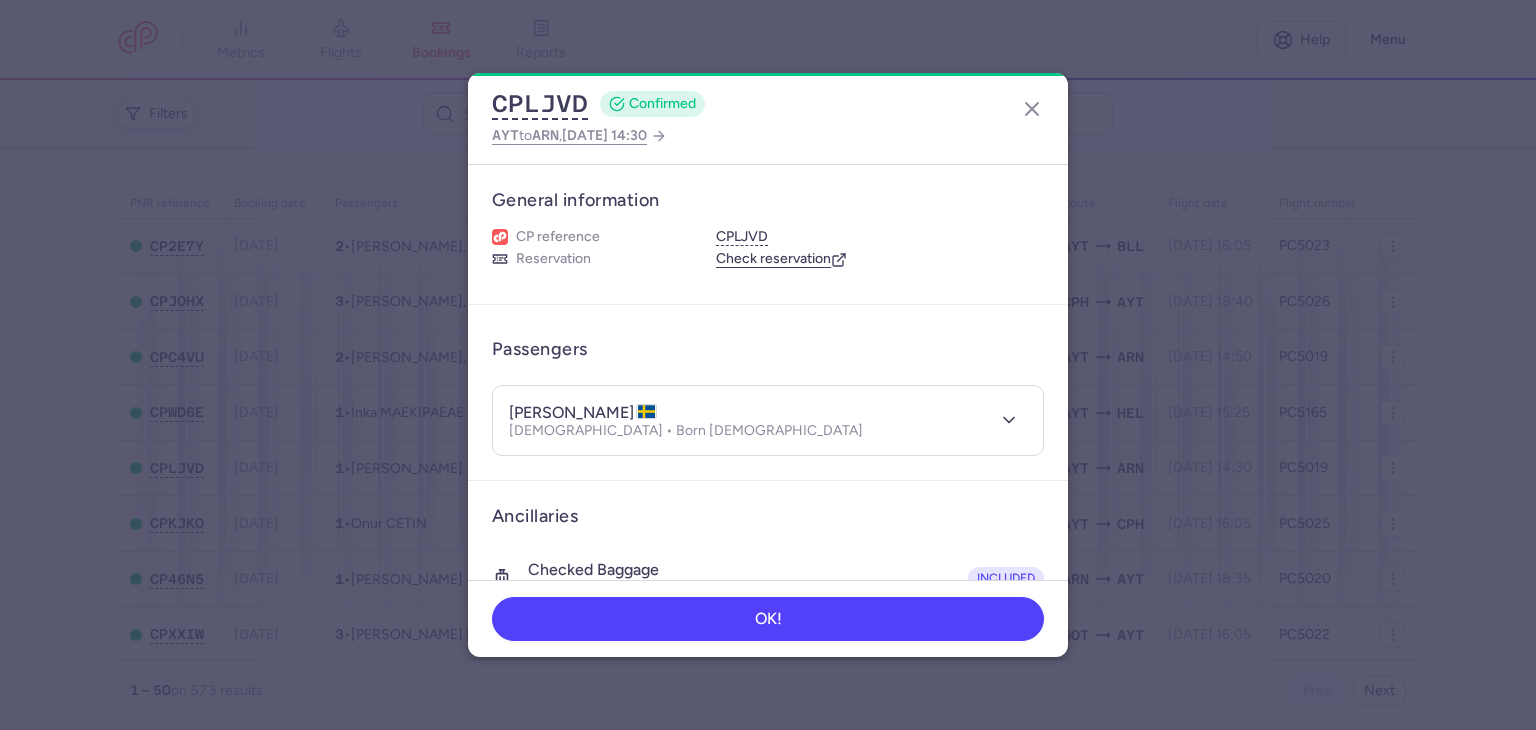 scroll, scrollTop: 396, scrollLeft: 0, axis: vertical 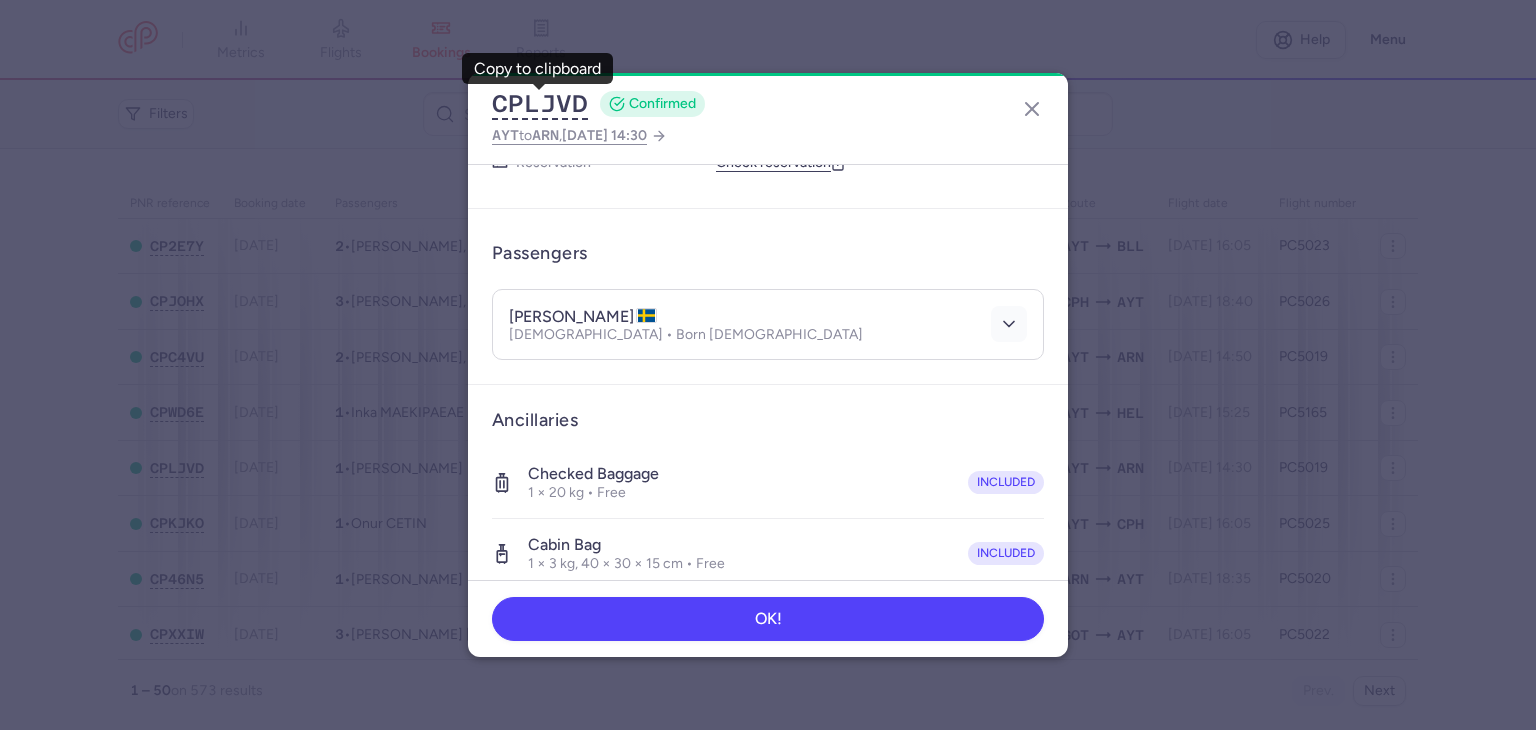 click 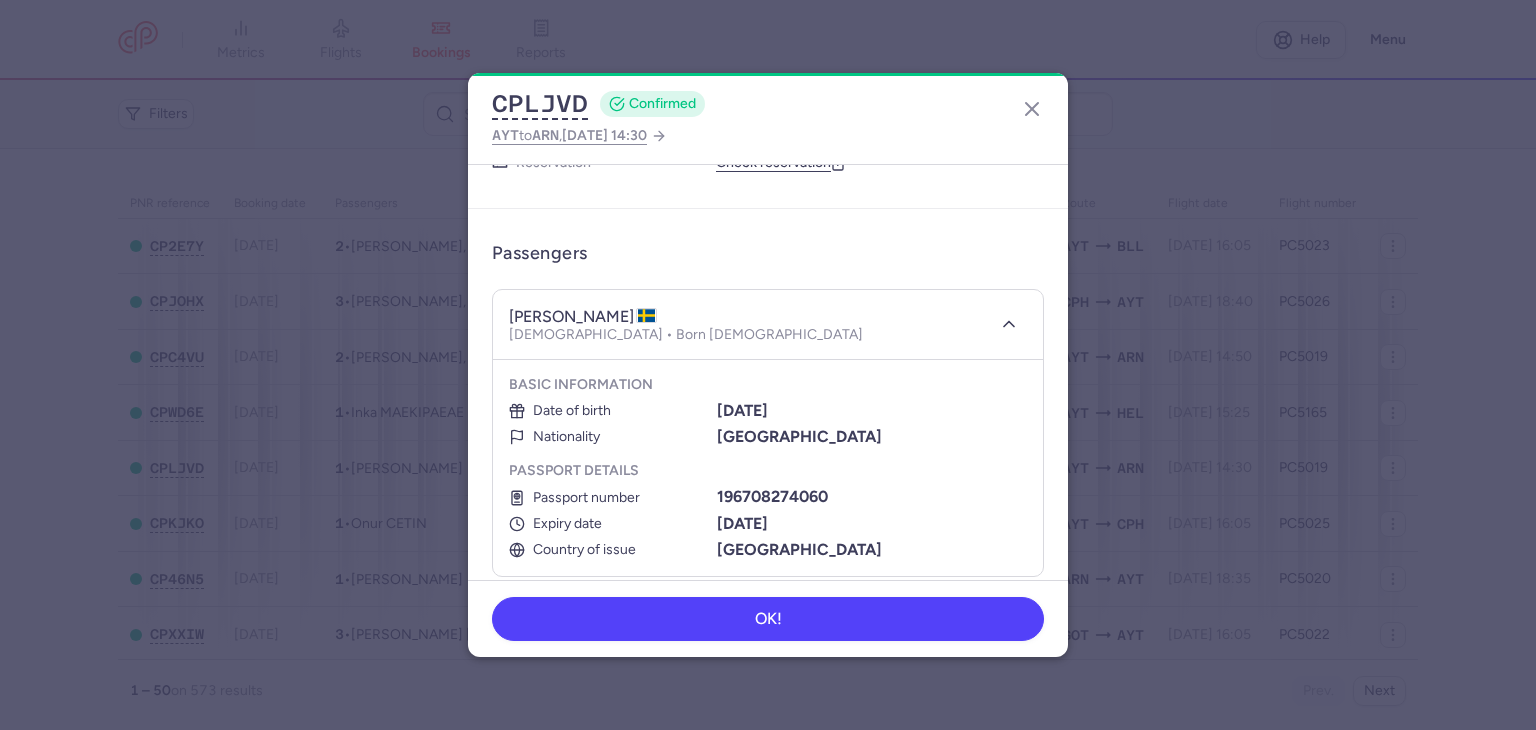 type 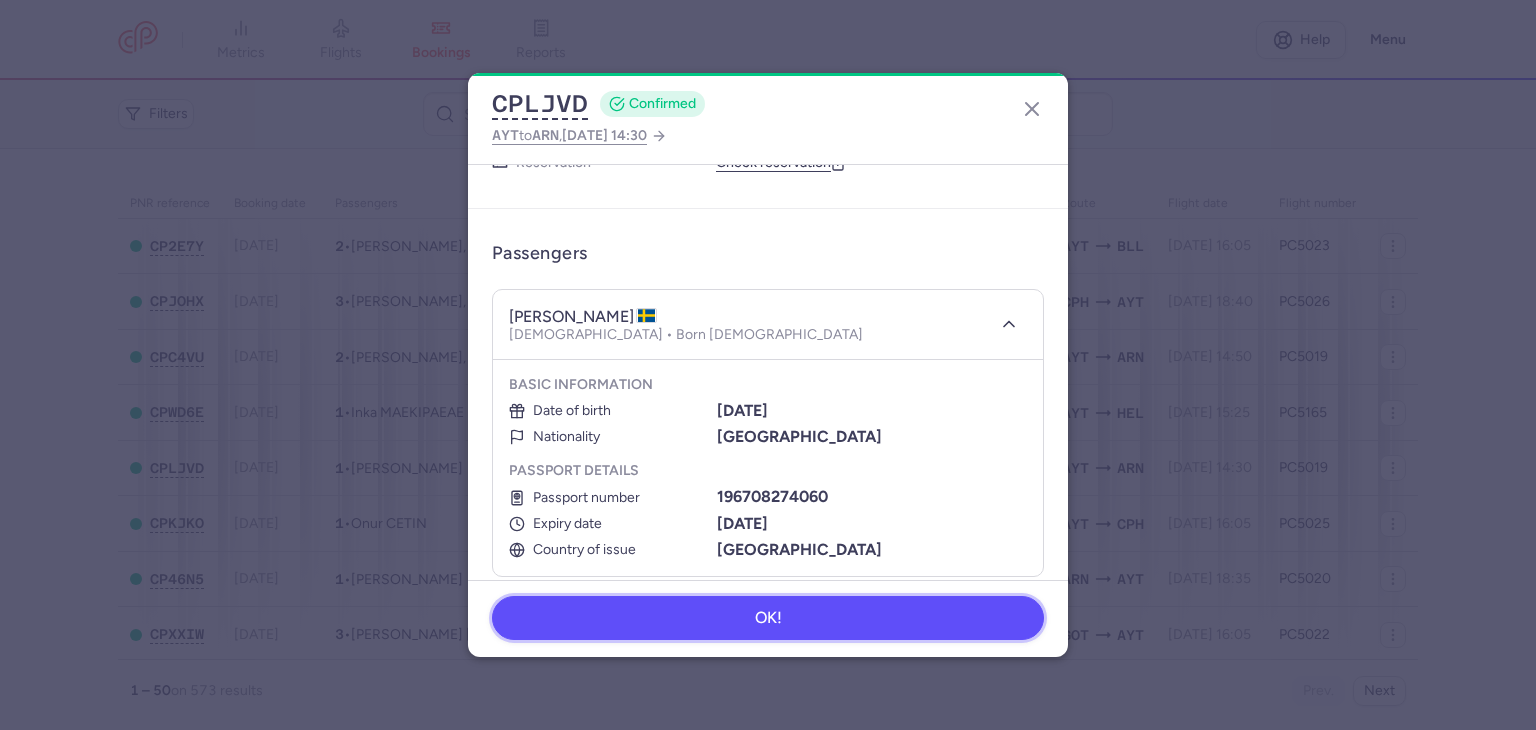 drag, startPoint x: 964, startPoint y: 629, endPoint x: 930, endPoint y: 594, distance: 48.79549 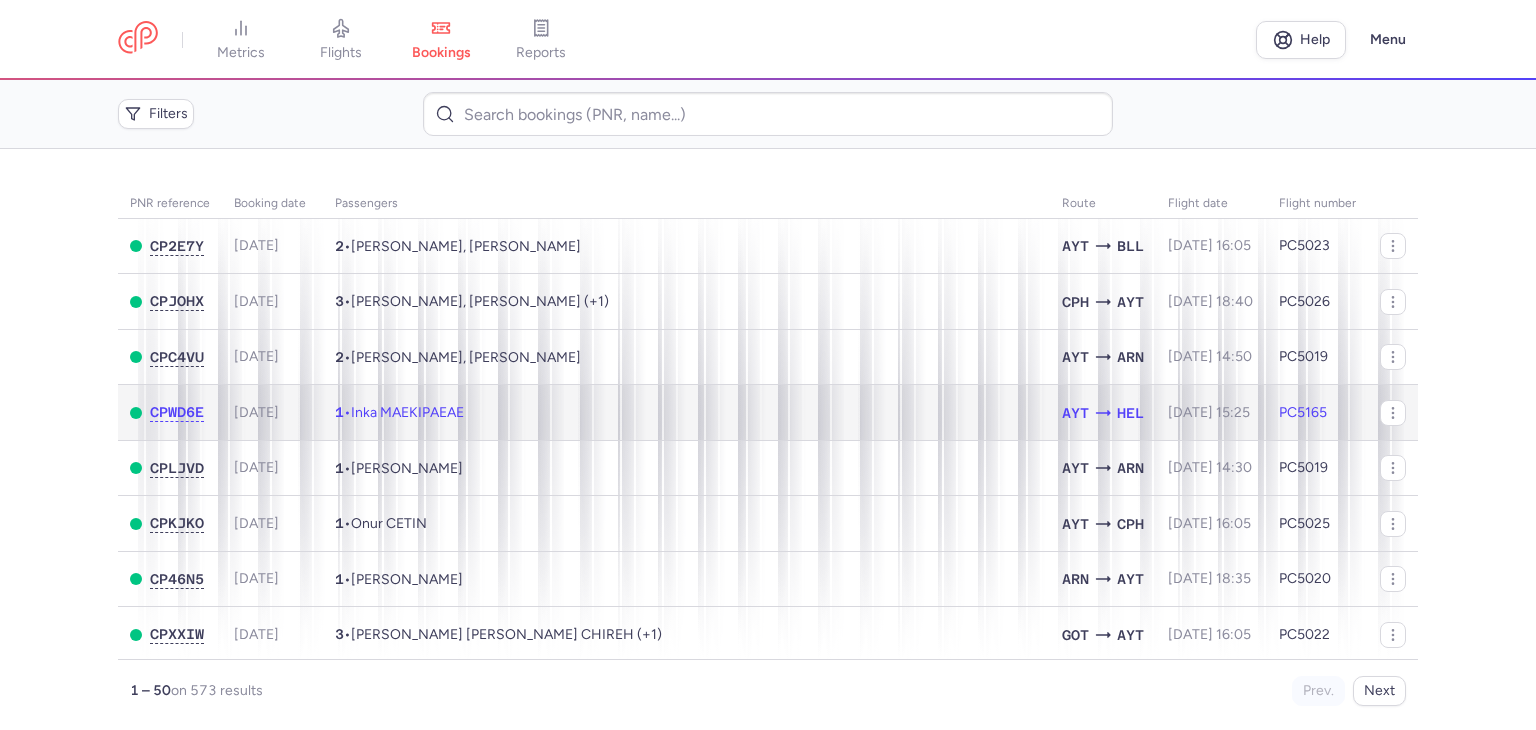 click on "1  •  Inka MAEKIPAEAE" 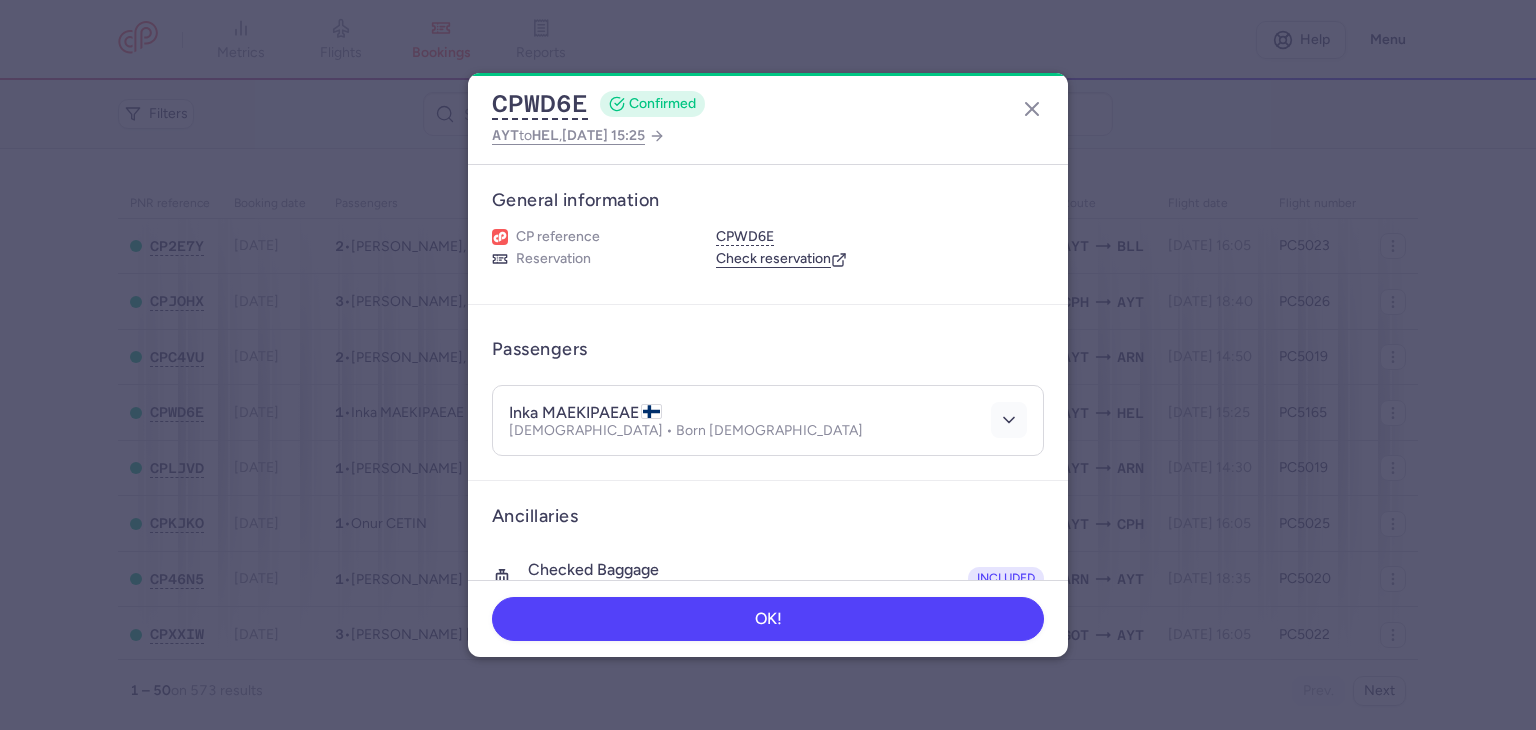 click at bounding box center (1009, 420) 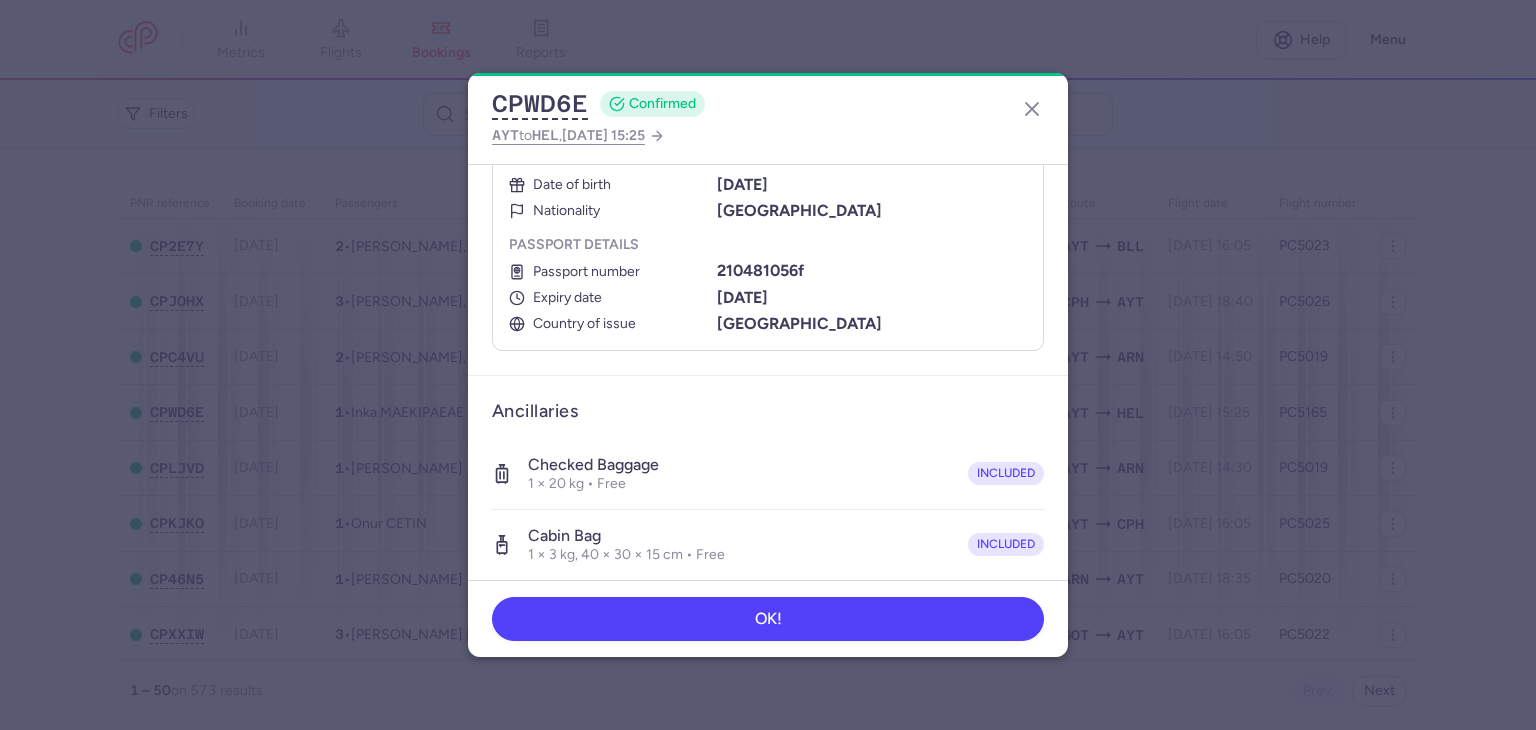 scroll, scrollTop: 500, scrollLeft: 0, axis: vertical 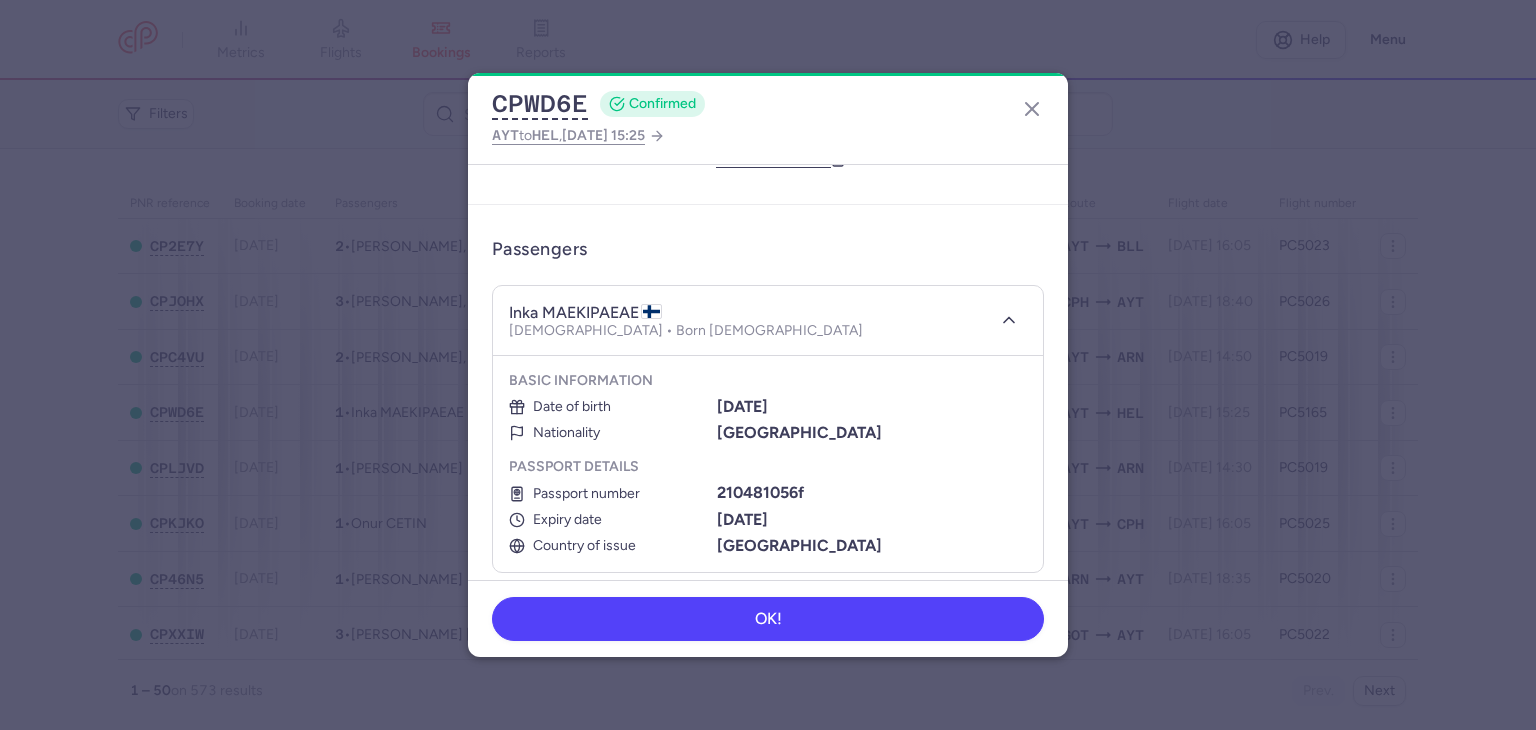 type 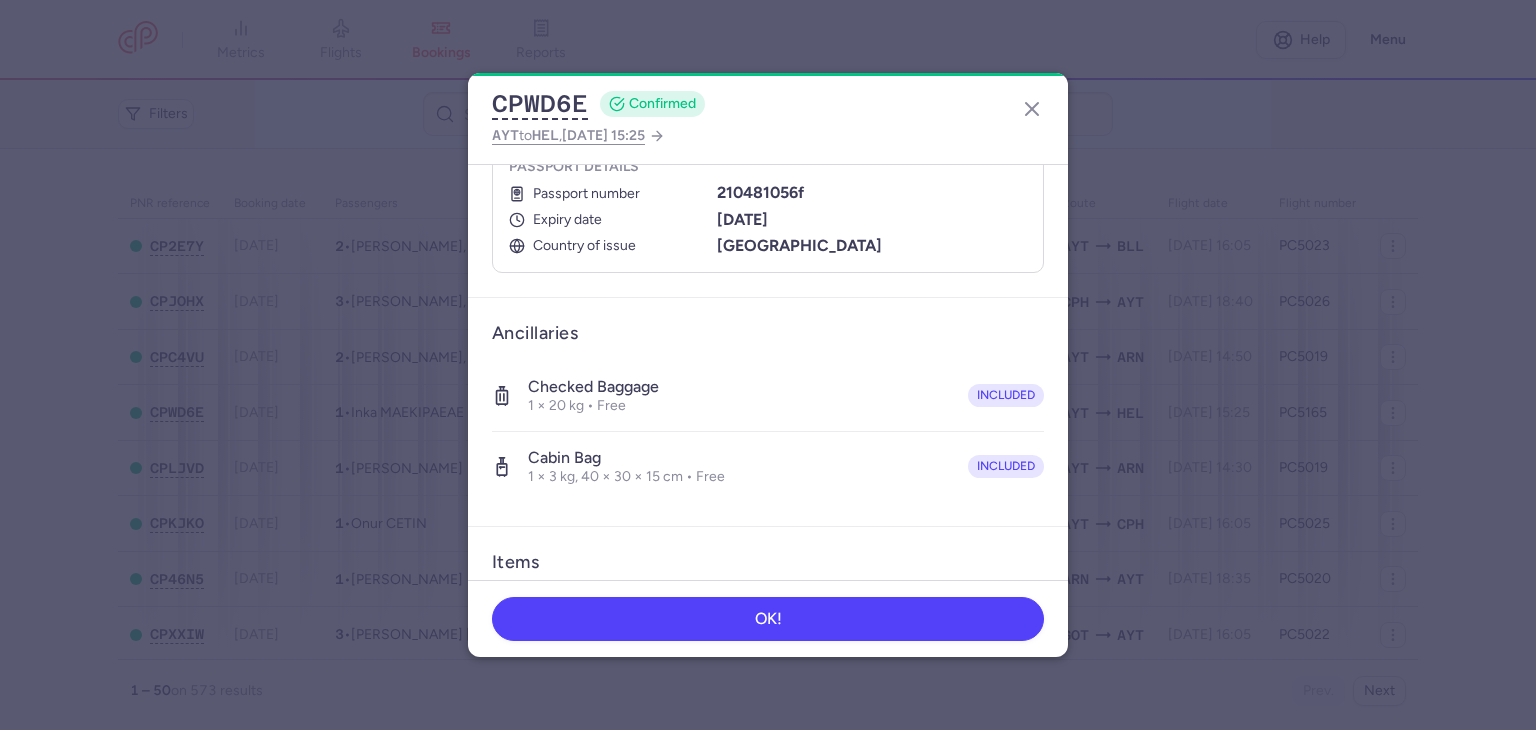 scroll, scrollTop: 200, scrollLeft: 0, axis: vertical 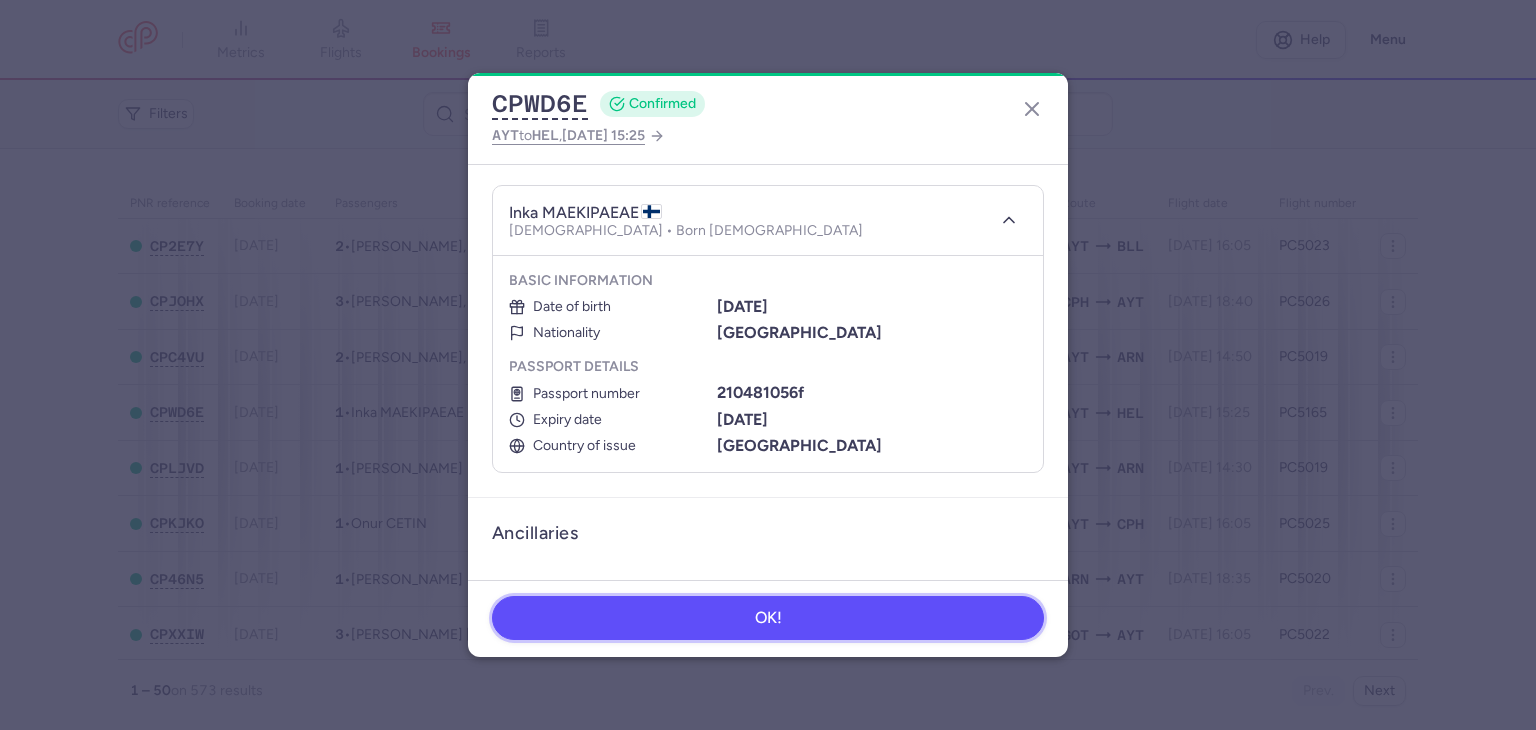 click on "OK!" at bounding box center [768, 618] 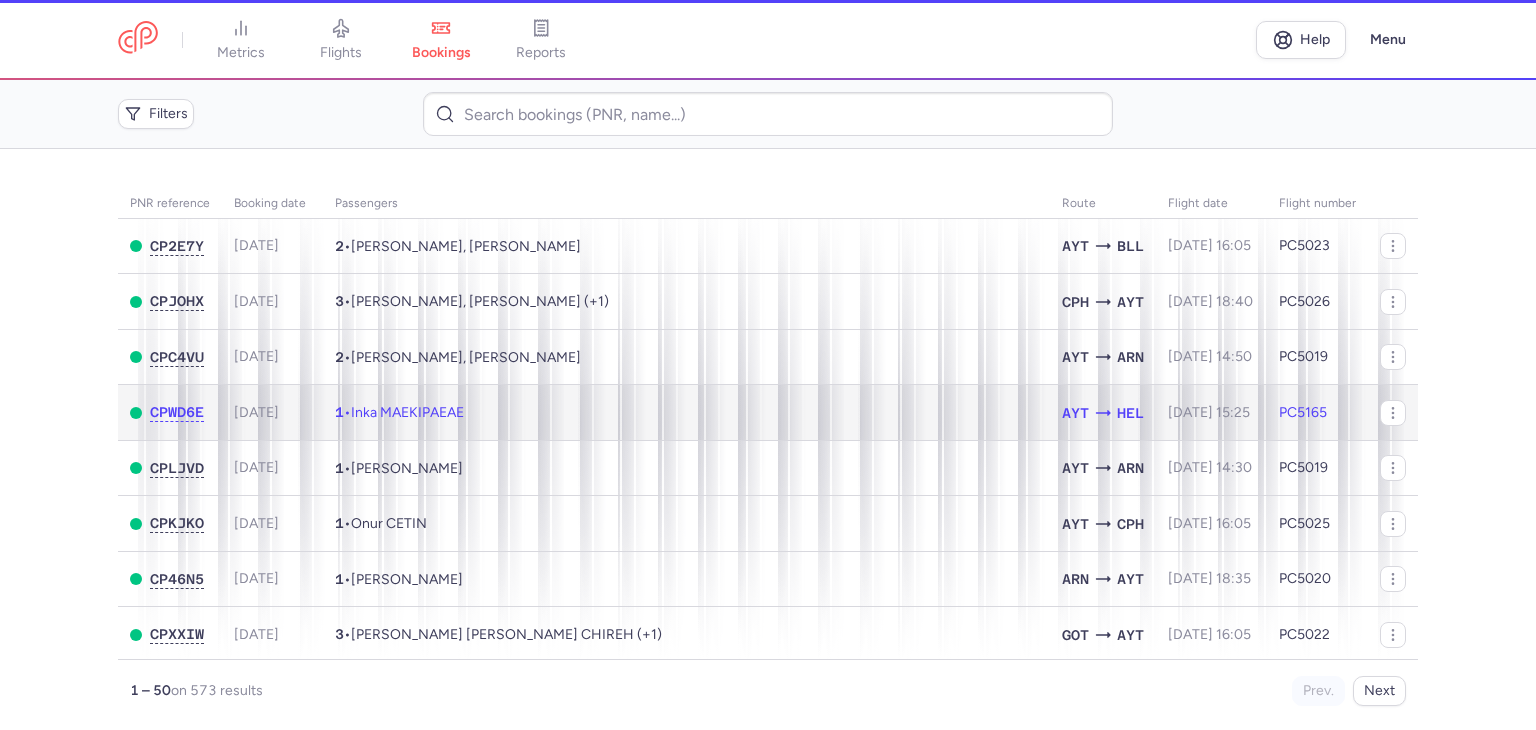 scroll, scrollTop: 0, scrollLeft: 0, axis: both 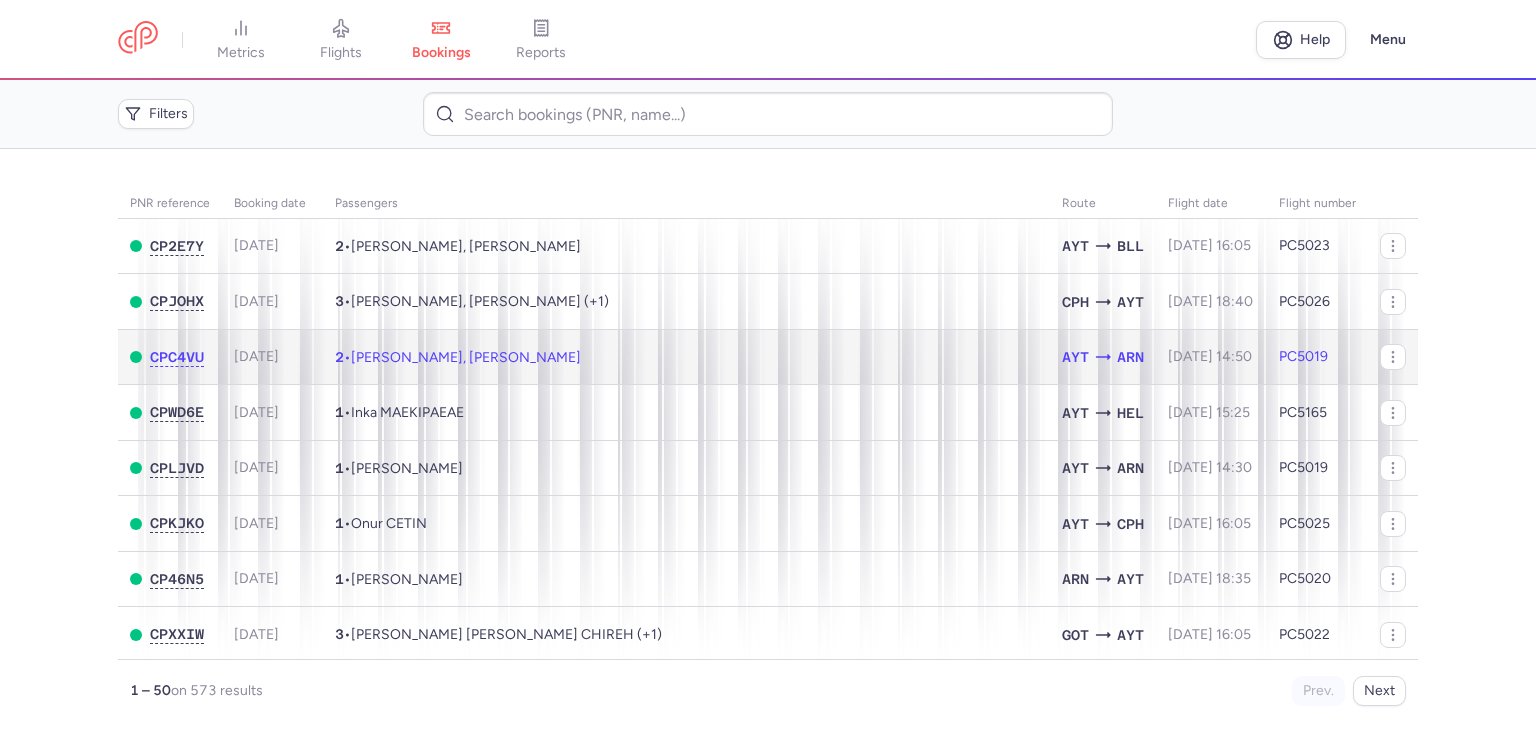 click on "2  •  Shiar AYDIN, Shinda Hasine AYDIN" 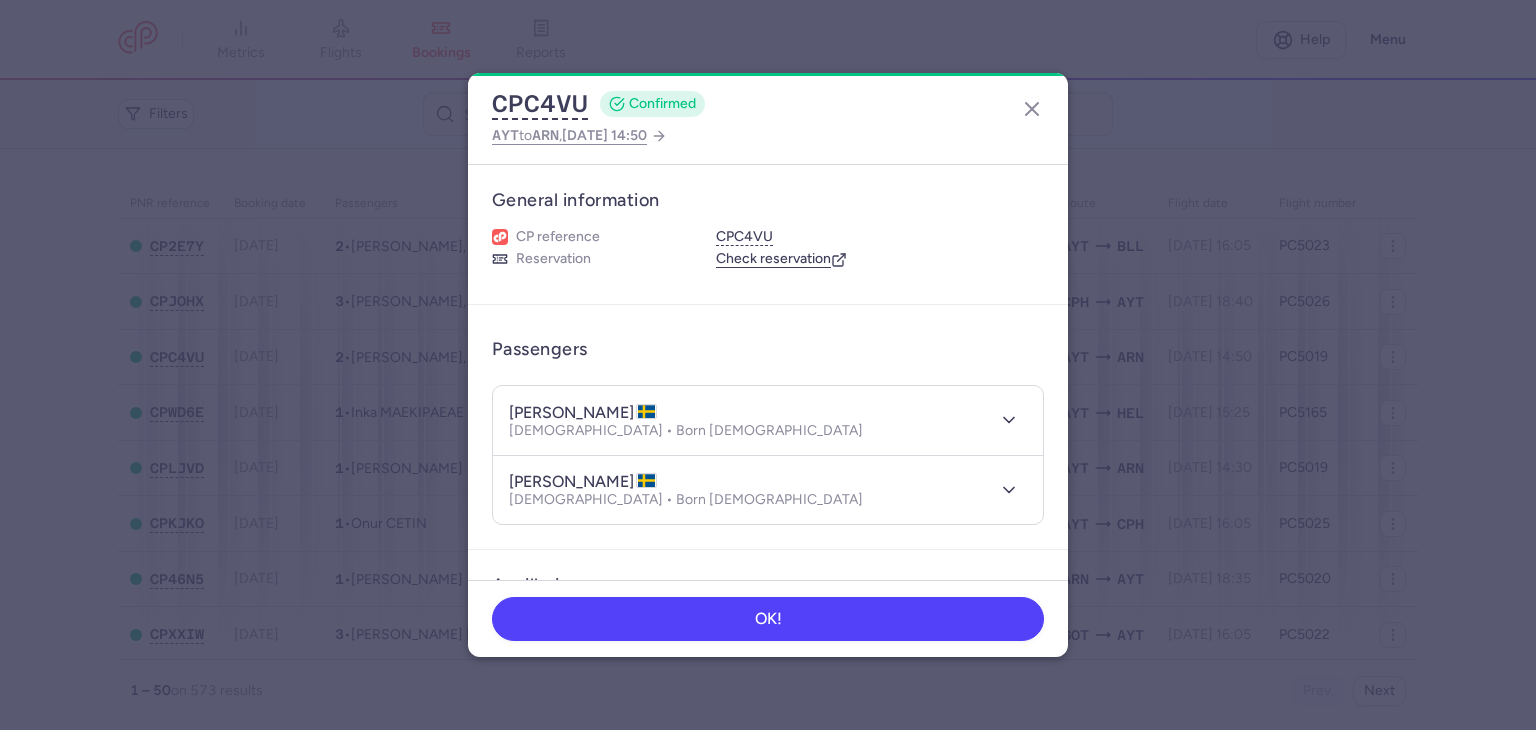 type 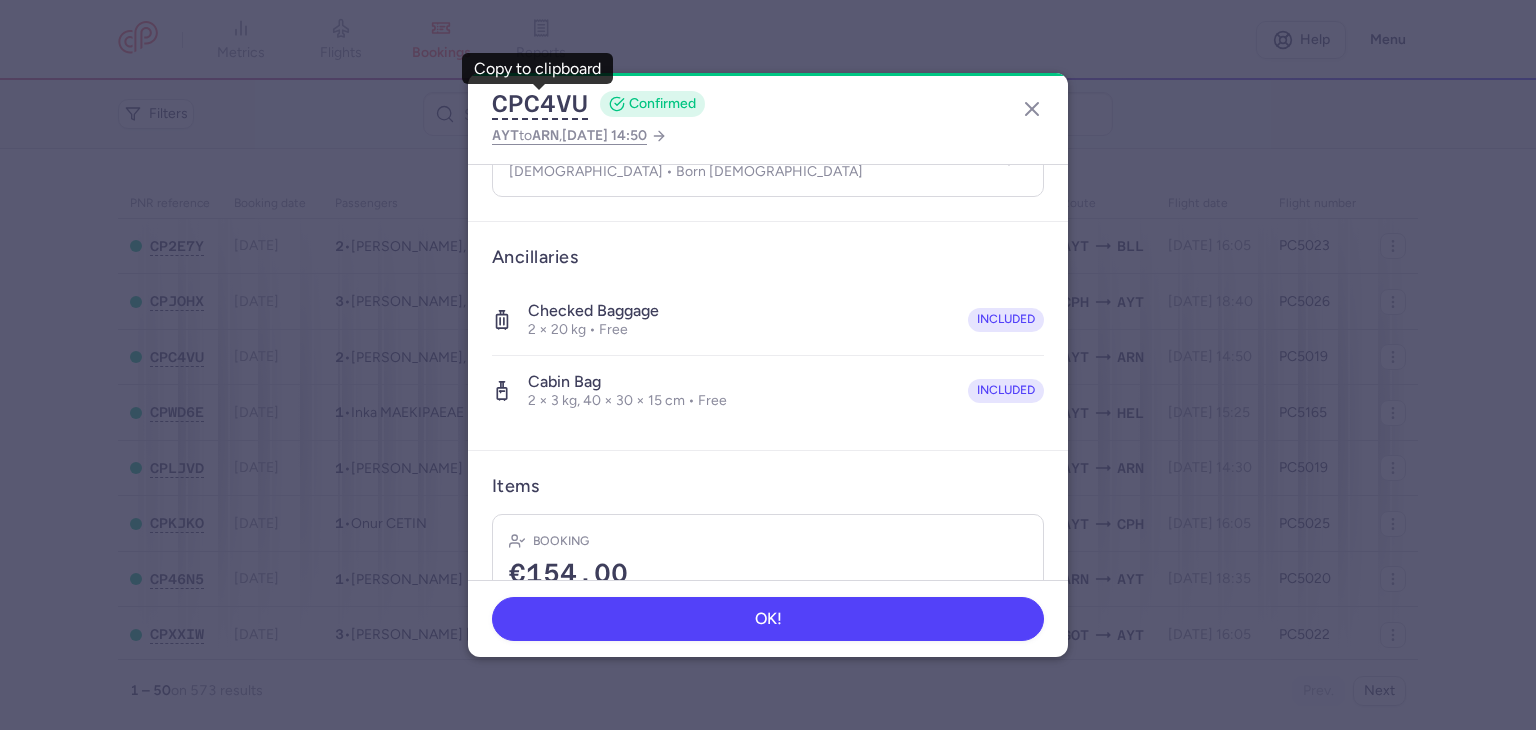 scroll, scrollTop: 464, scrollLeft: 0, axis: vertical 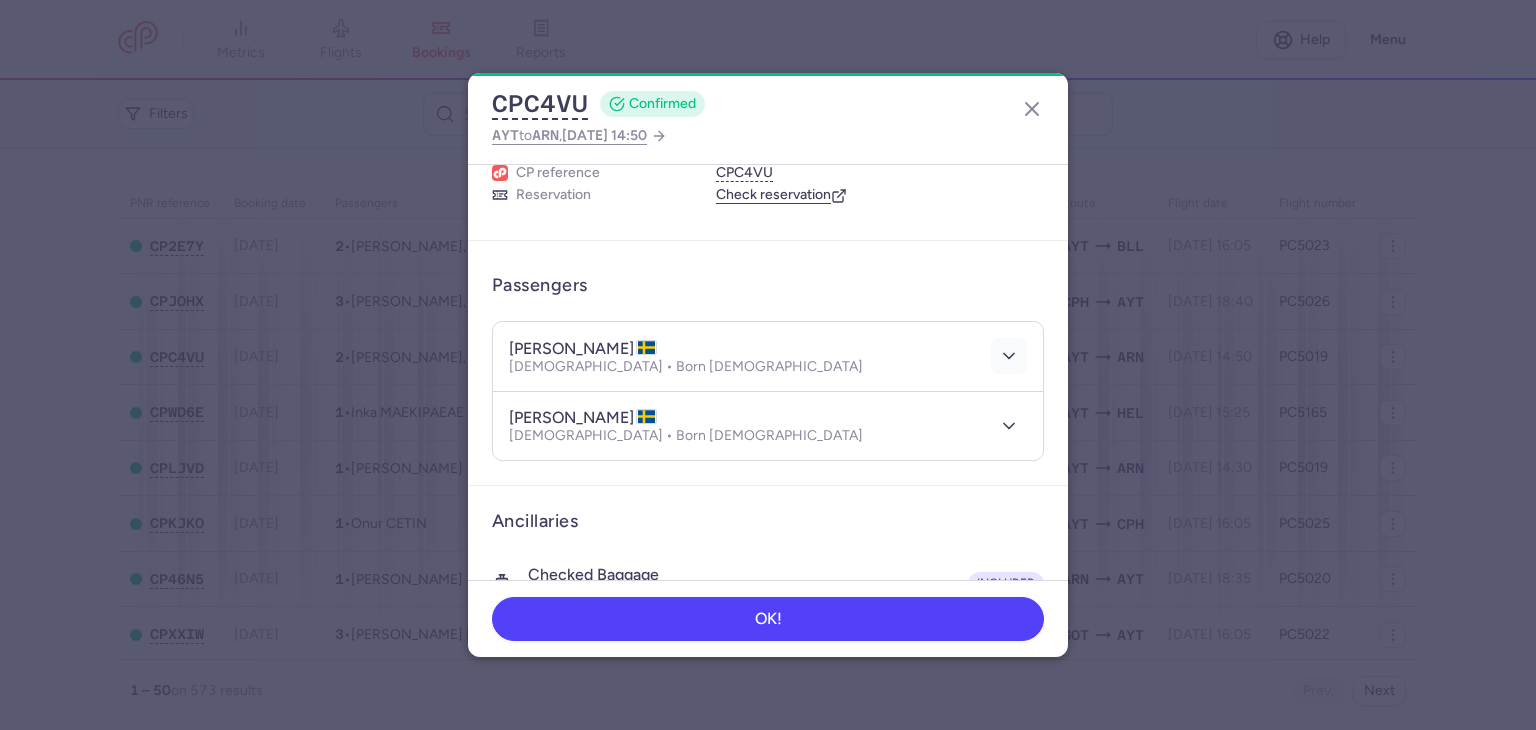 click at bounding box center [1009, 356] 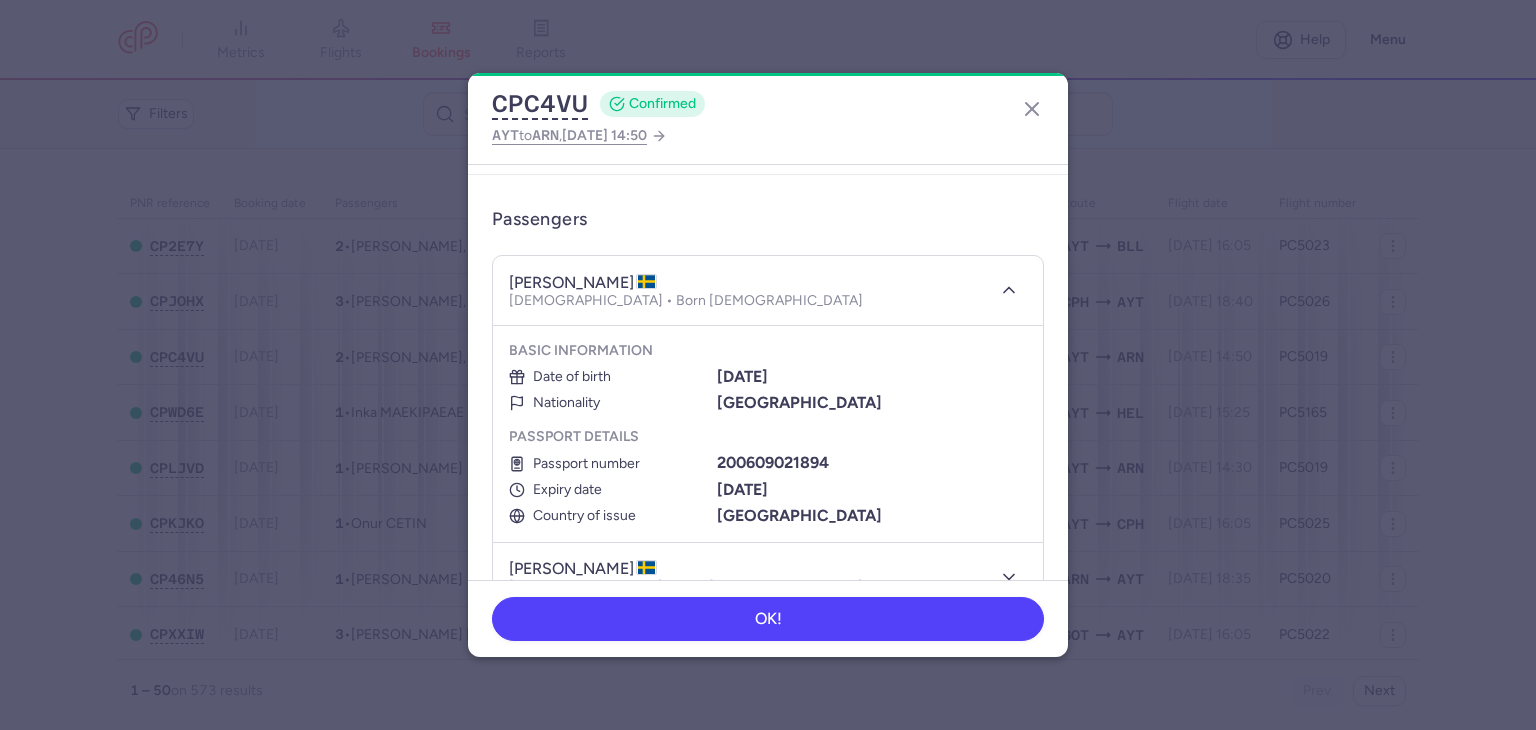 scroll, scrollTop: 164, scrollLeft: 0, axis: vertical 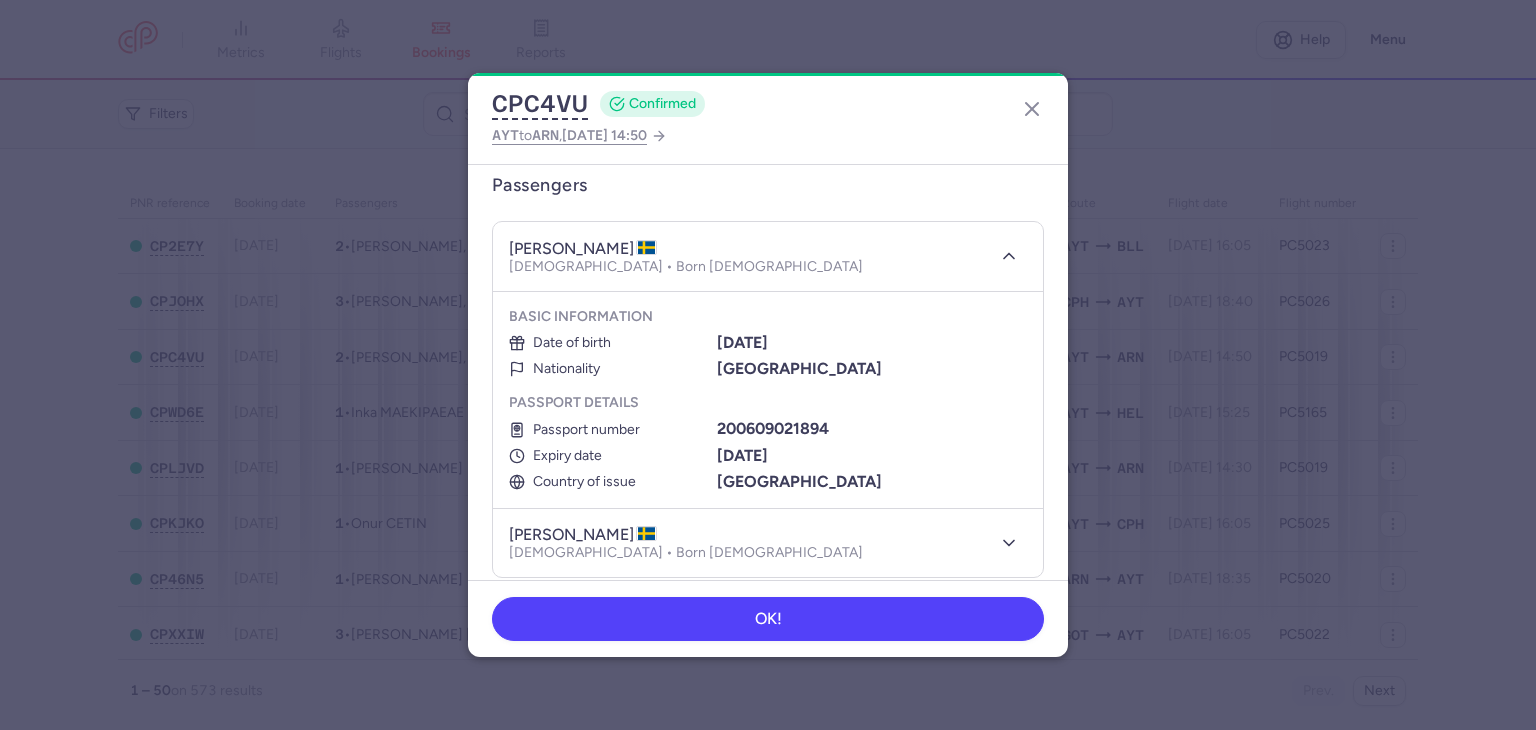 type 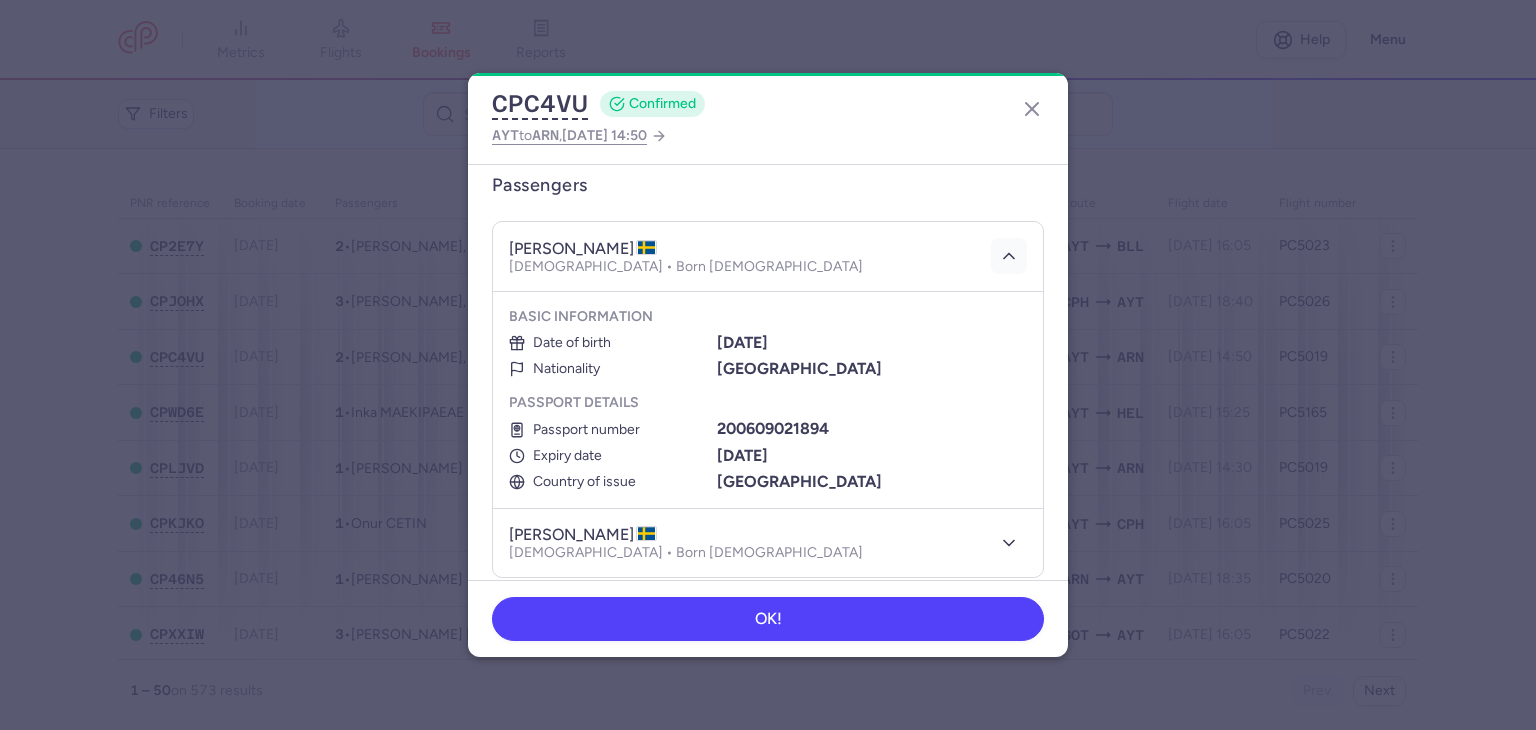 click at bounding box center [1009, 256] 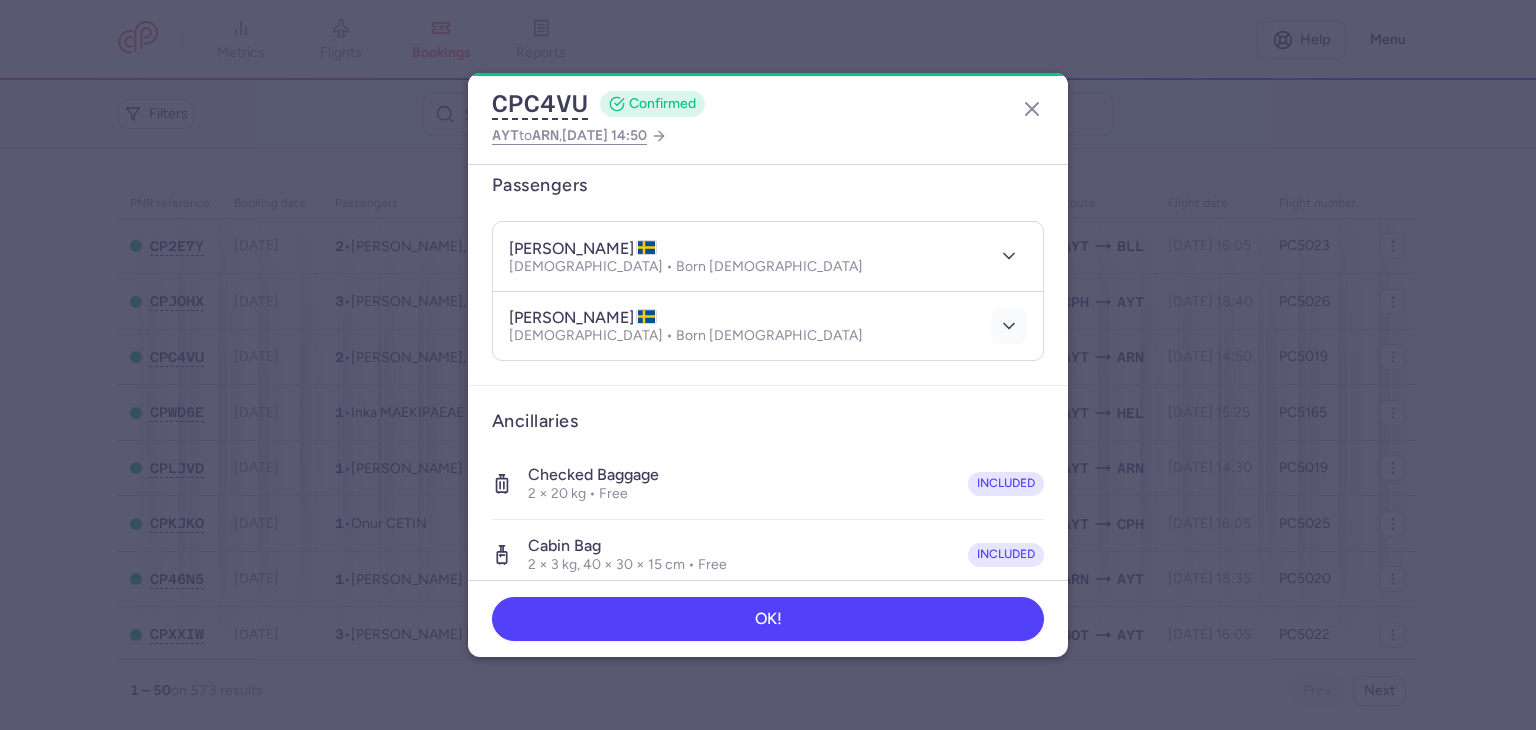 click 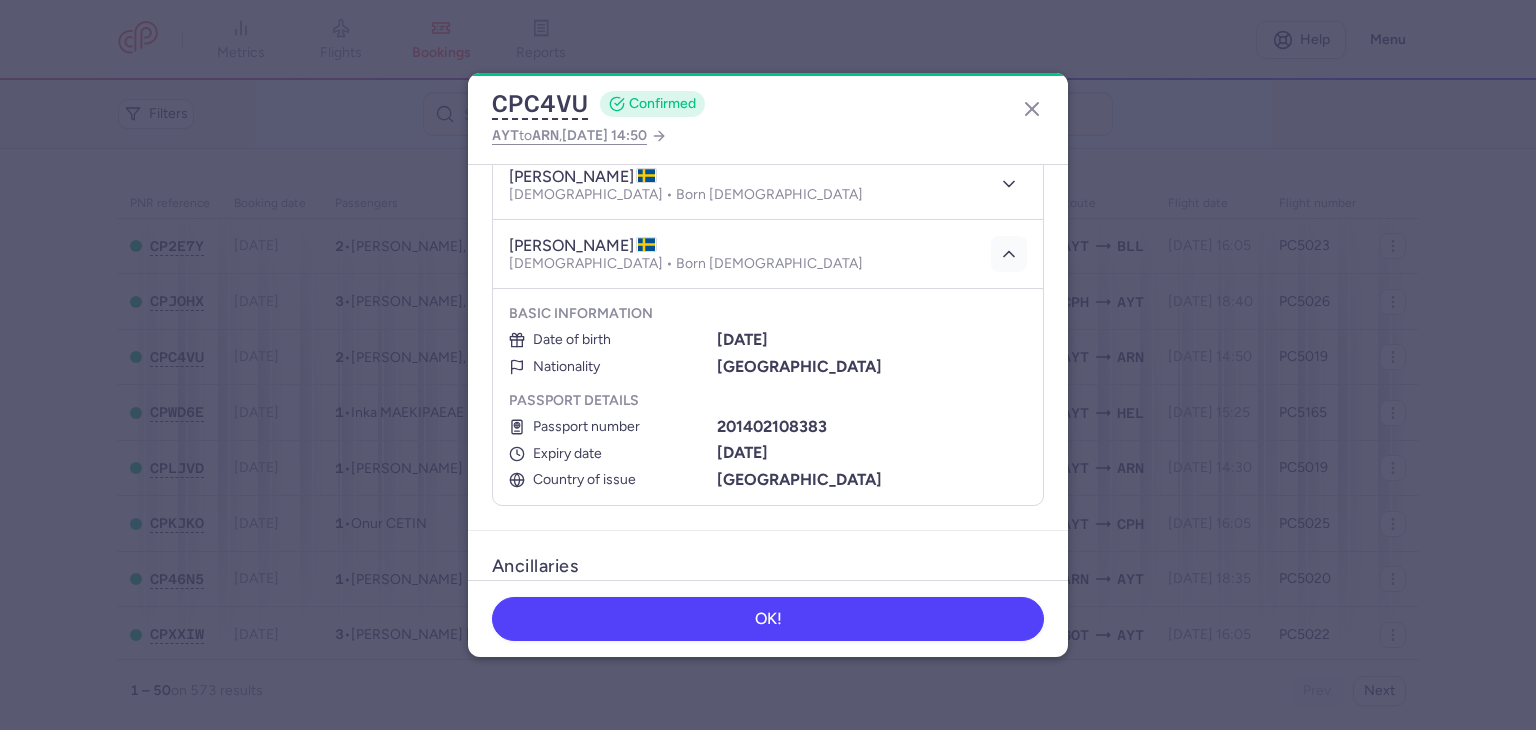 scroll, scrollTop: 264, scrollLeft: 0, axis: vertical 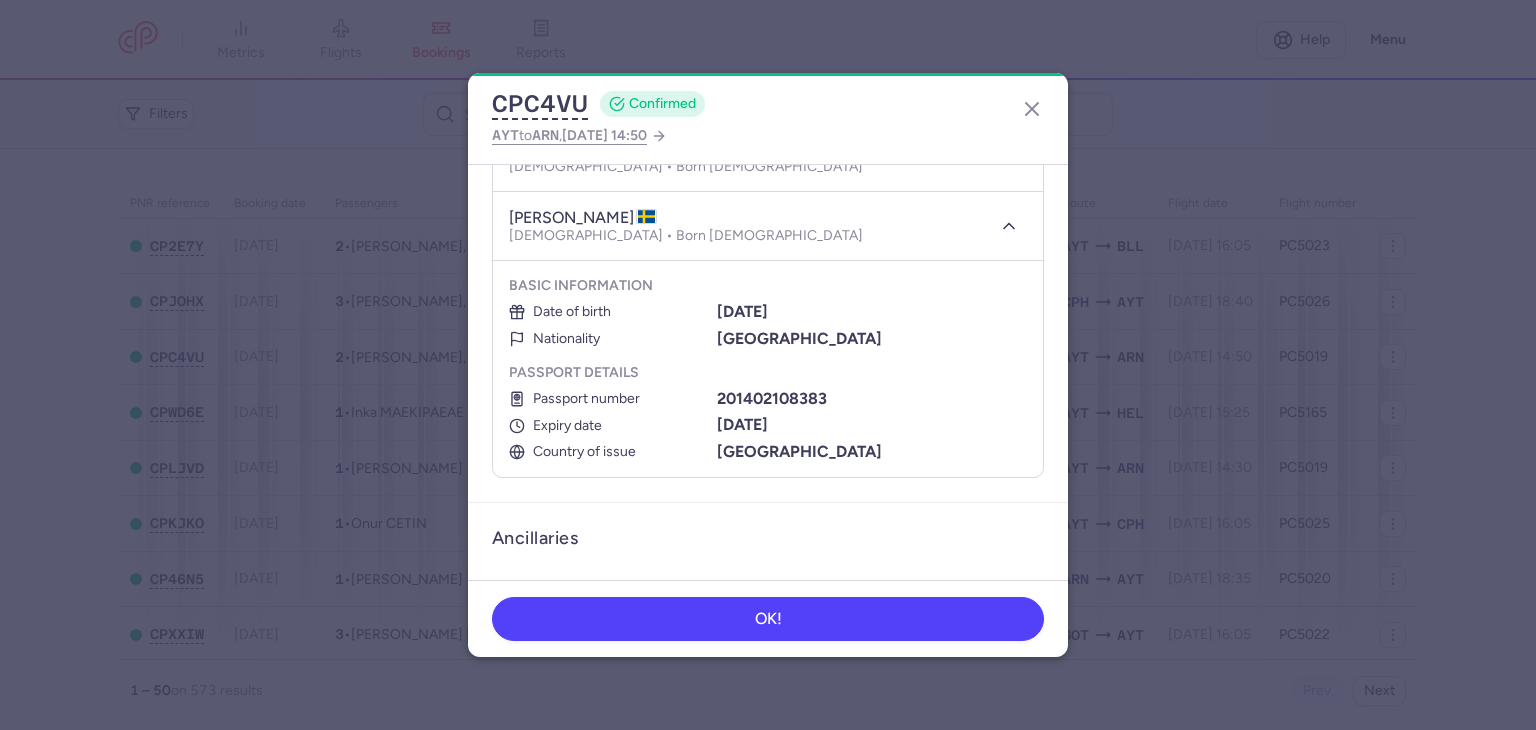 type 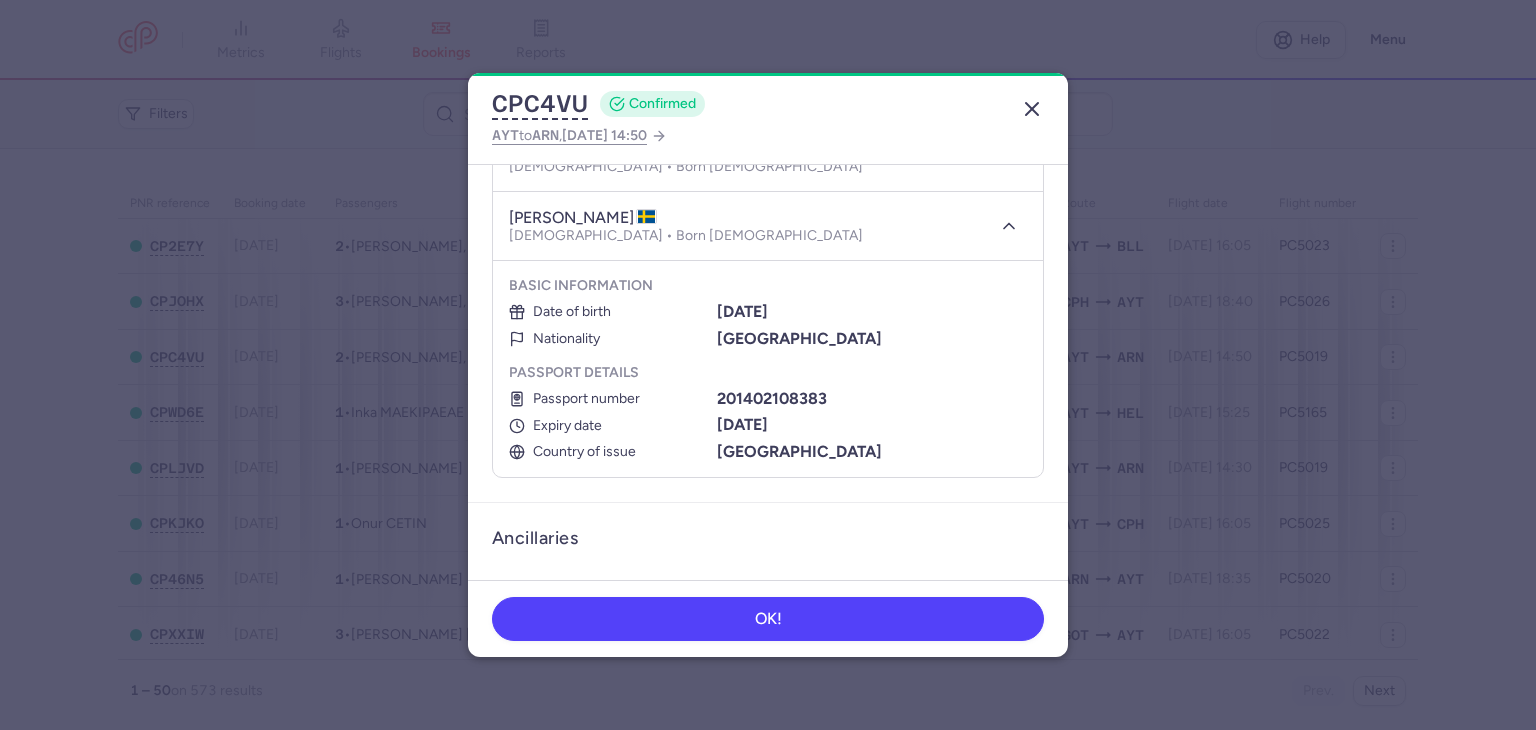 drag, startPoint x: 1032, startPoint y: 105, endPoint x: 1019, endPoint y: 109, distance: 13.601471 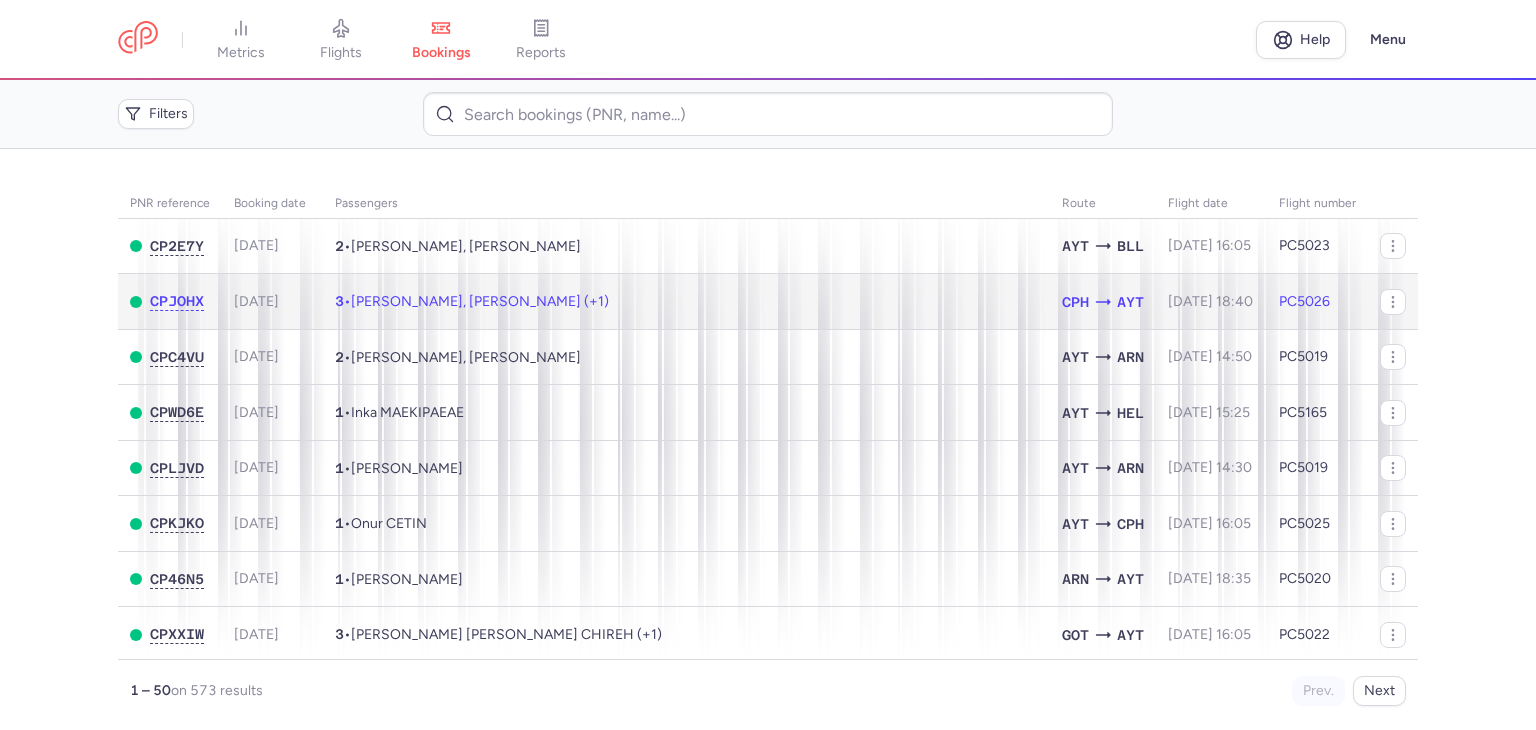click on "3  •  Husne YALCIN, Rozerin YALCIN (+1)" 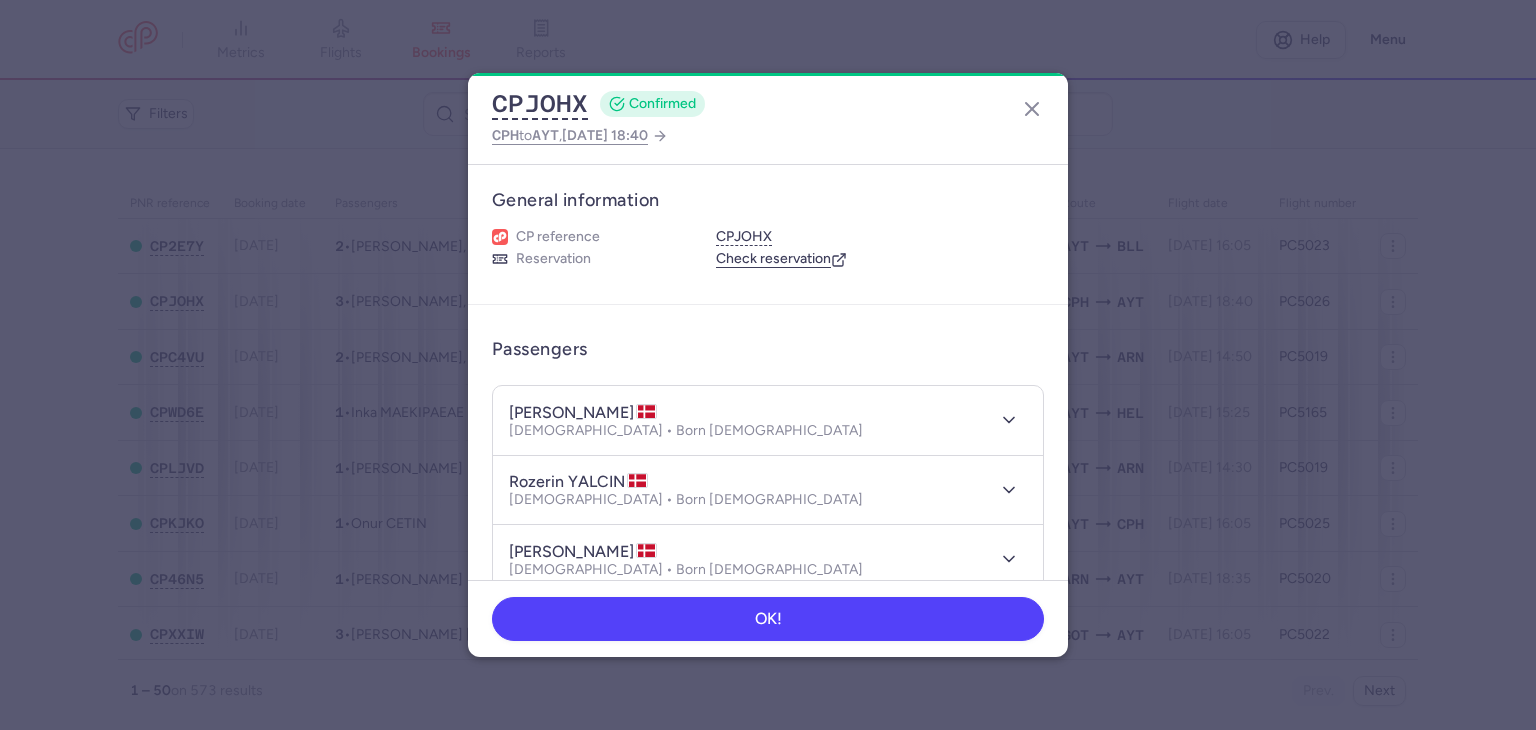 type 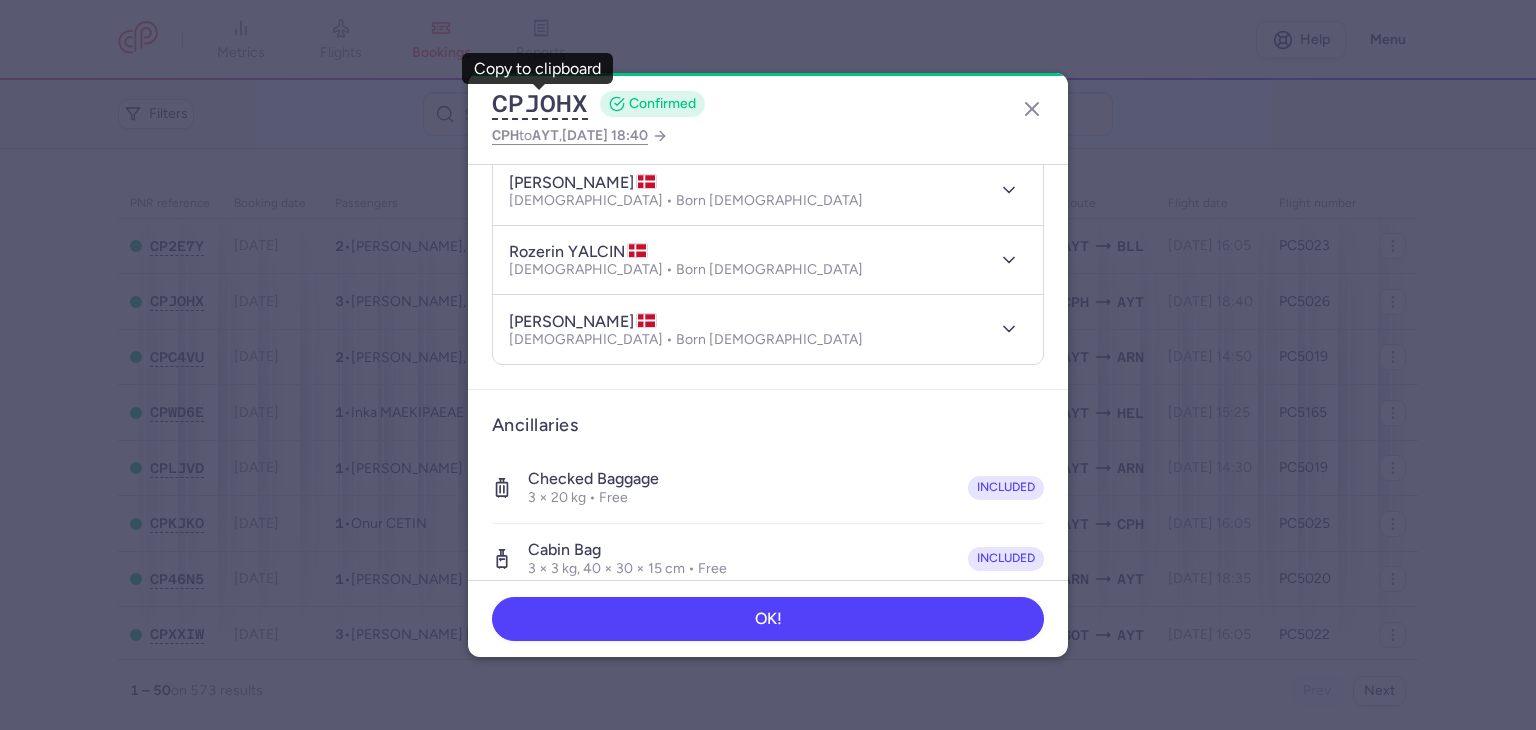 scroll, scrollTop: 533, scrollLeft: 0, axis: vertical 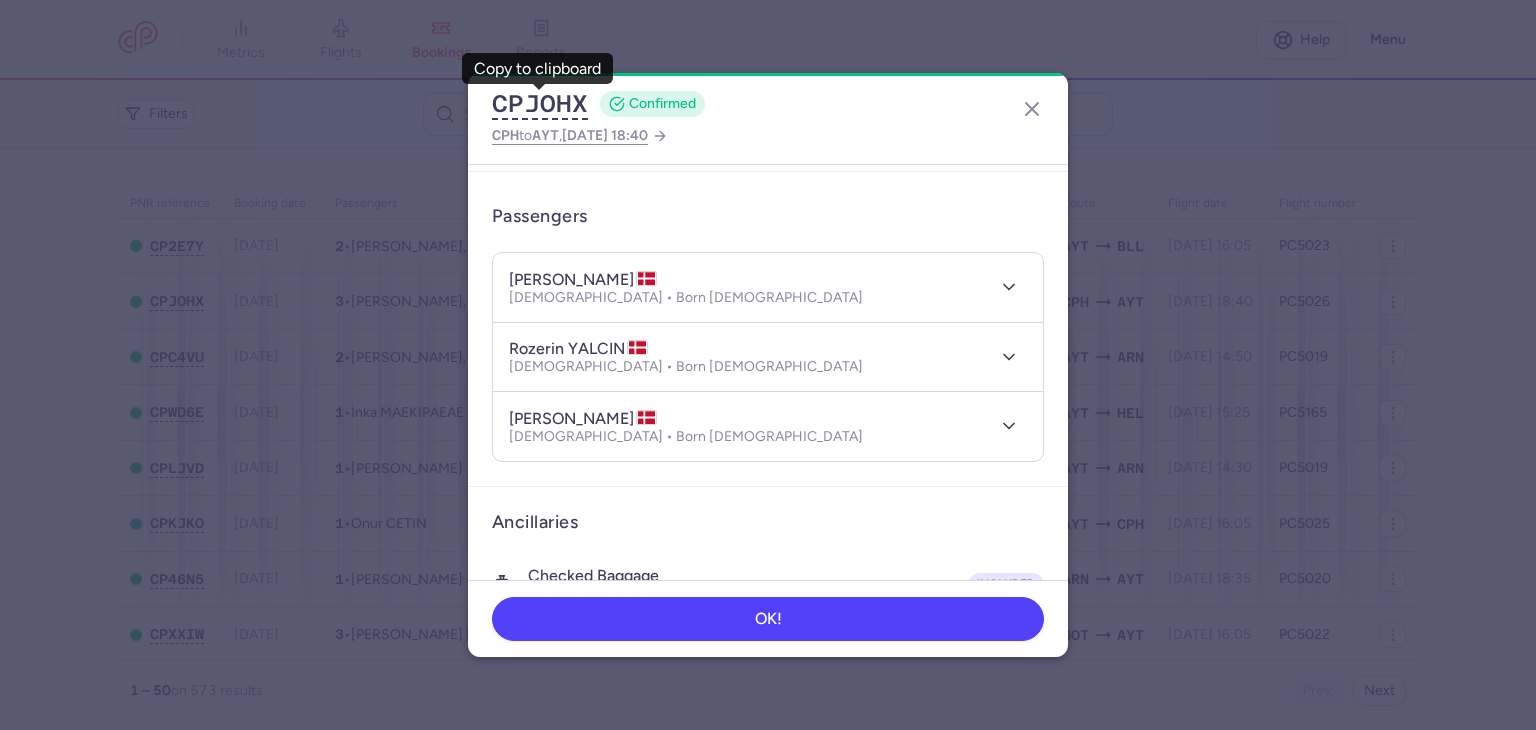 click at bounding box center [1005, 287] 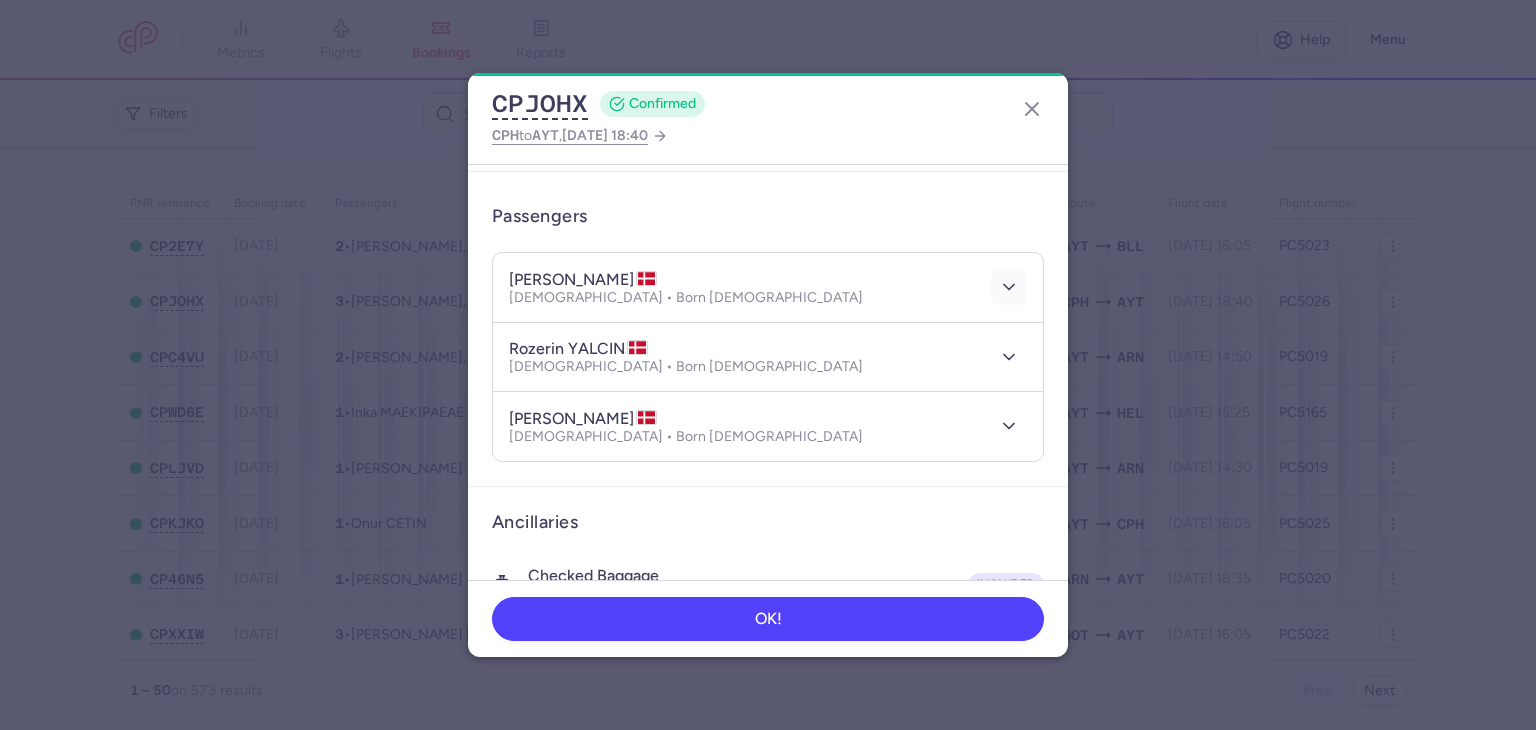 click at bounding box center (1009, 287) 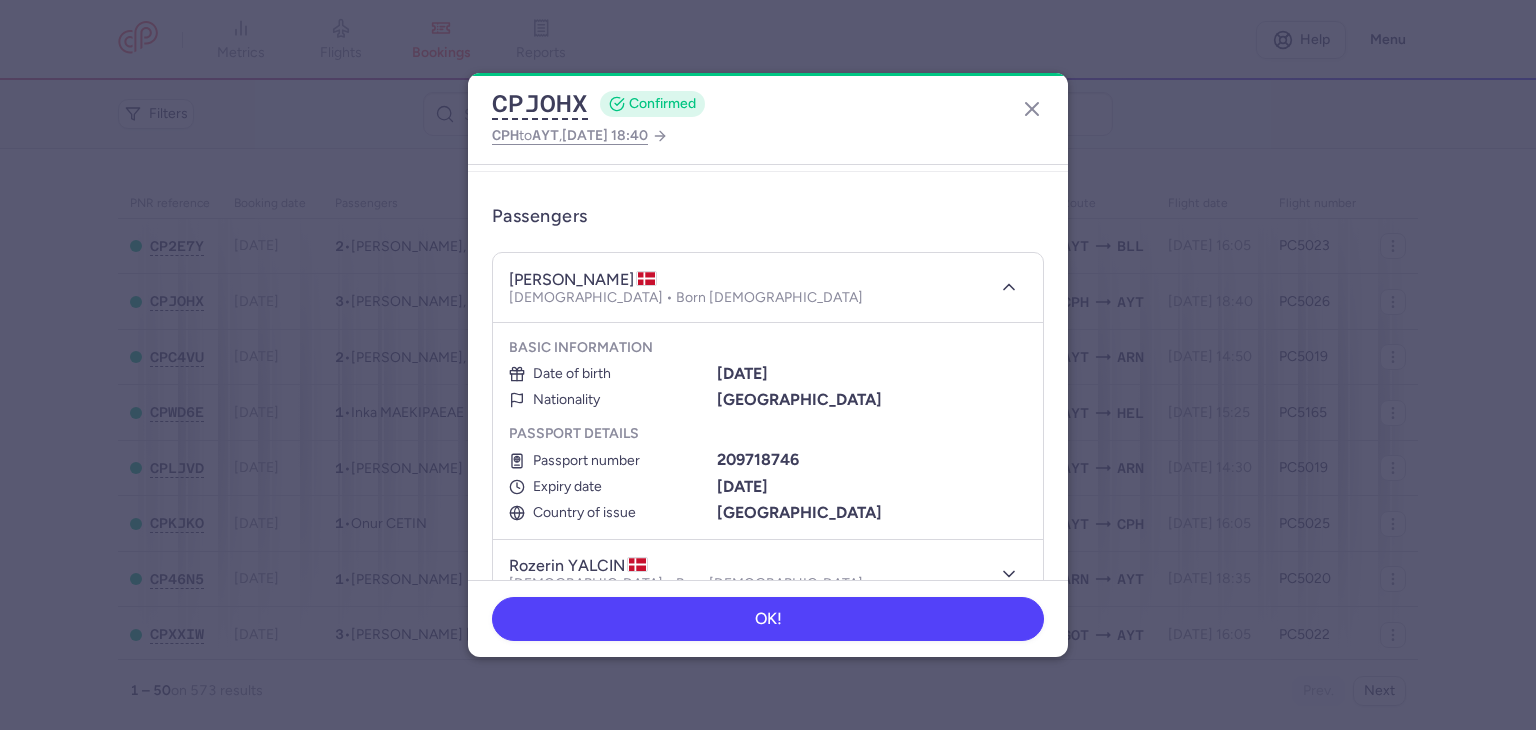 type 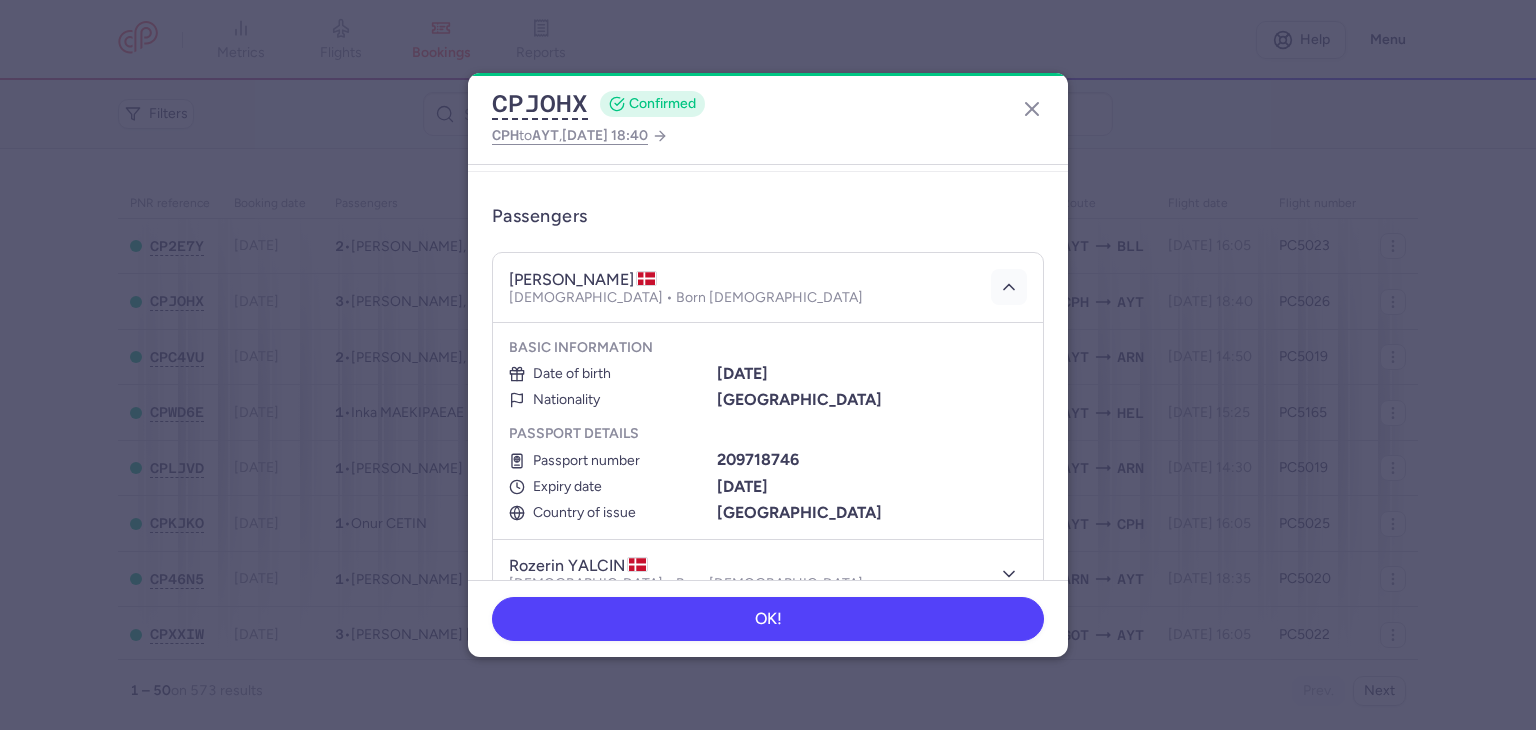 click 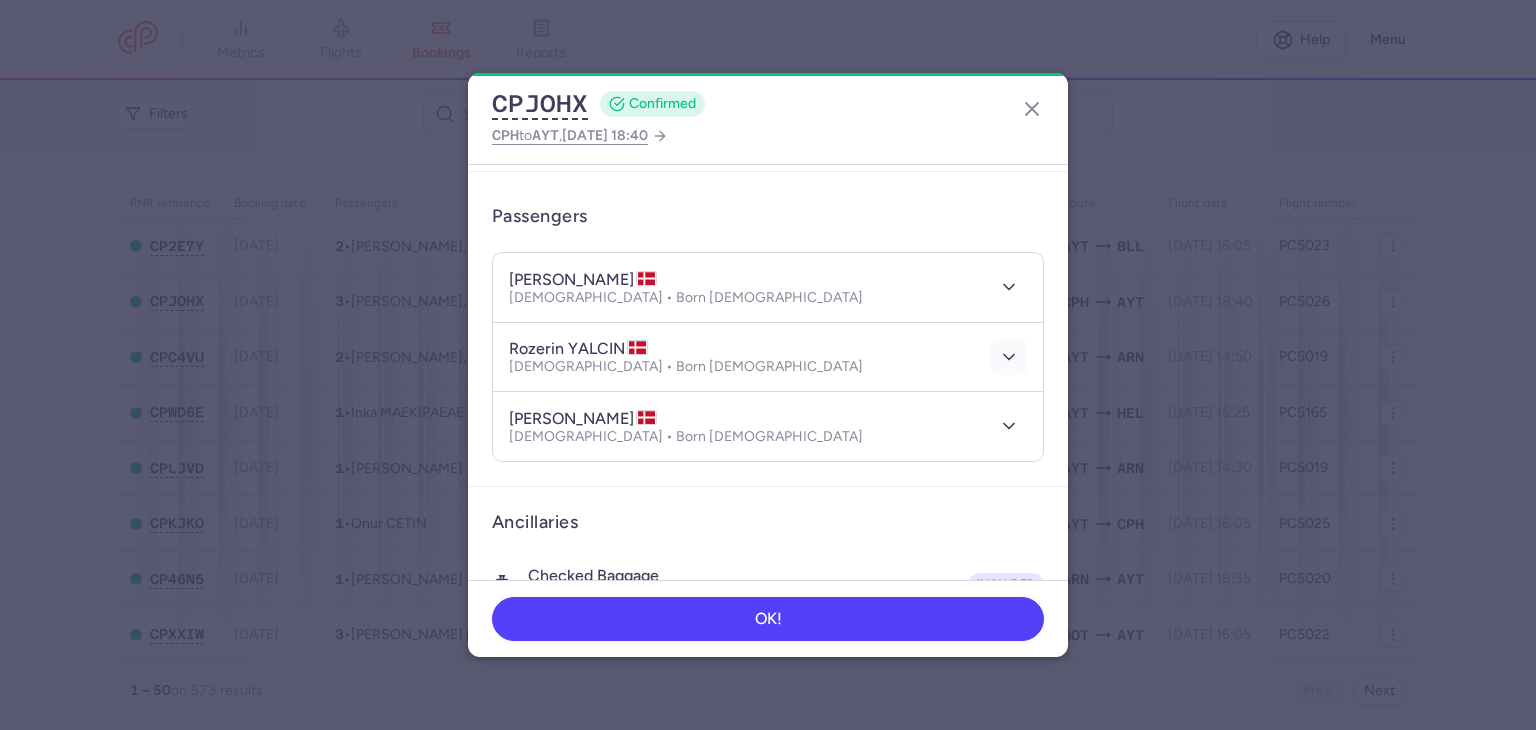 click at bounding box center (1009, 357) 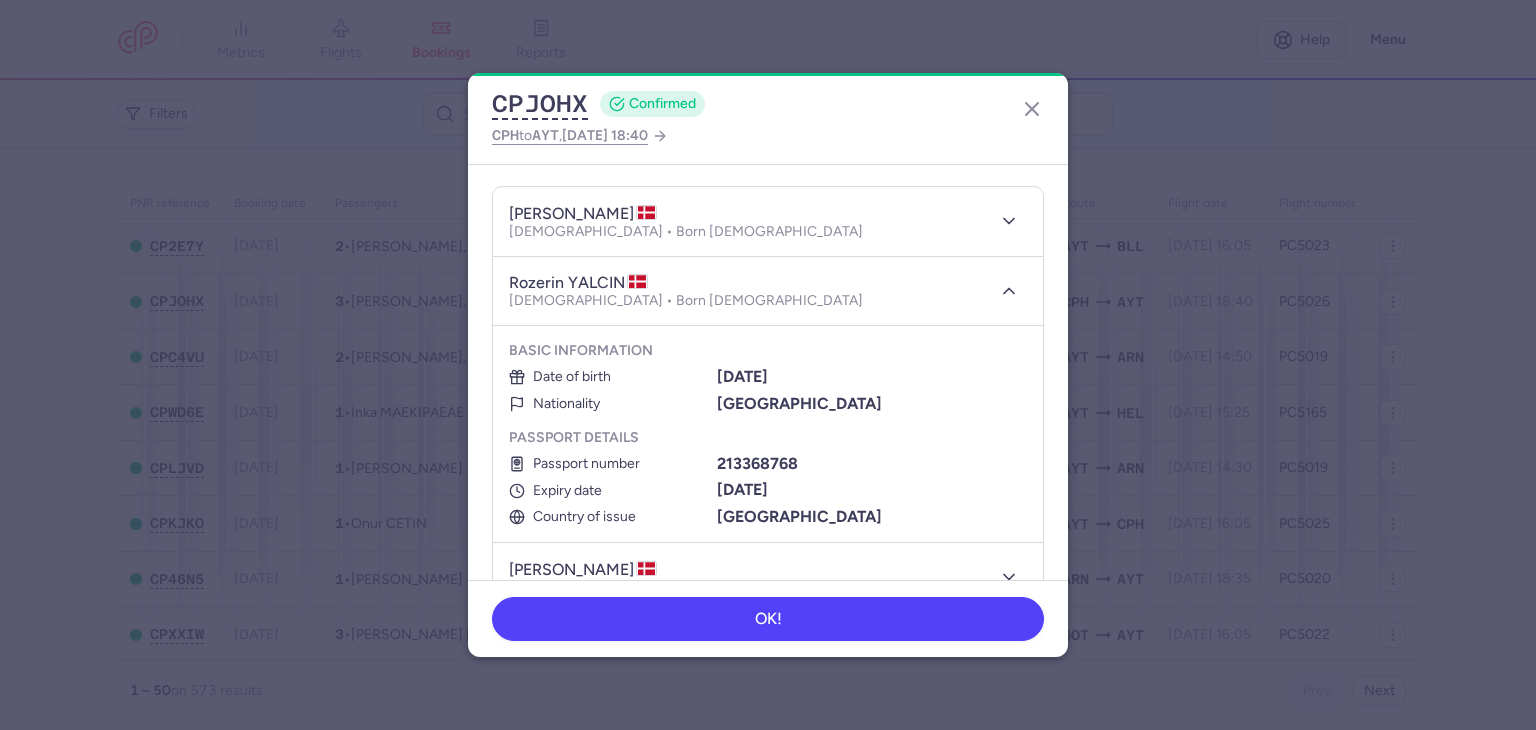 scroll, scrollTop: 233, scrollLeft: 0, axis: vertical 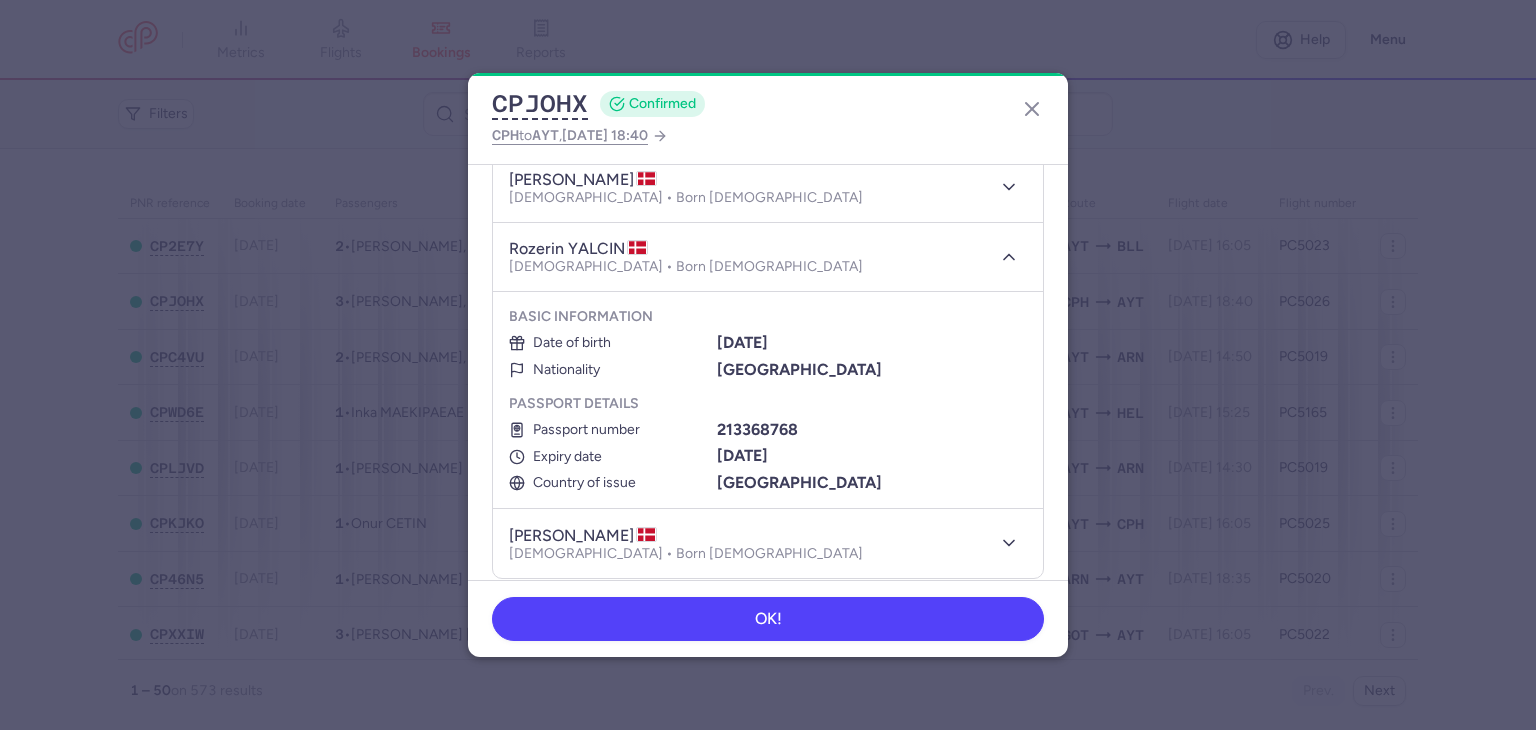 type 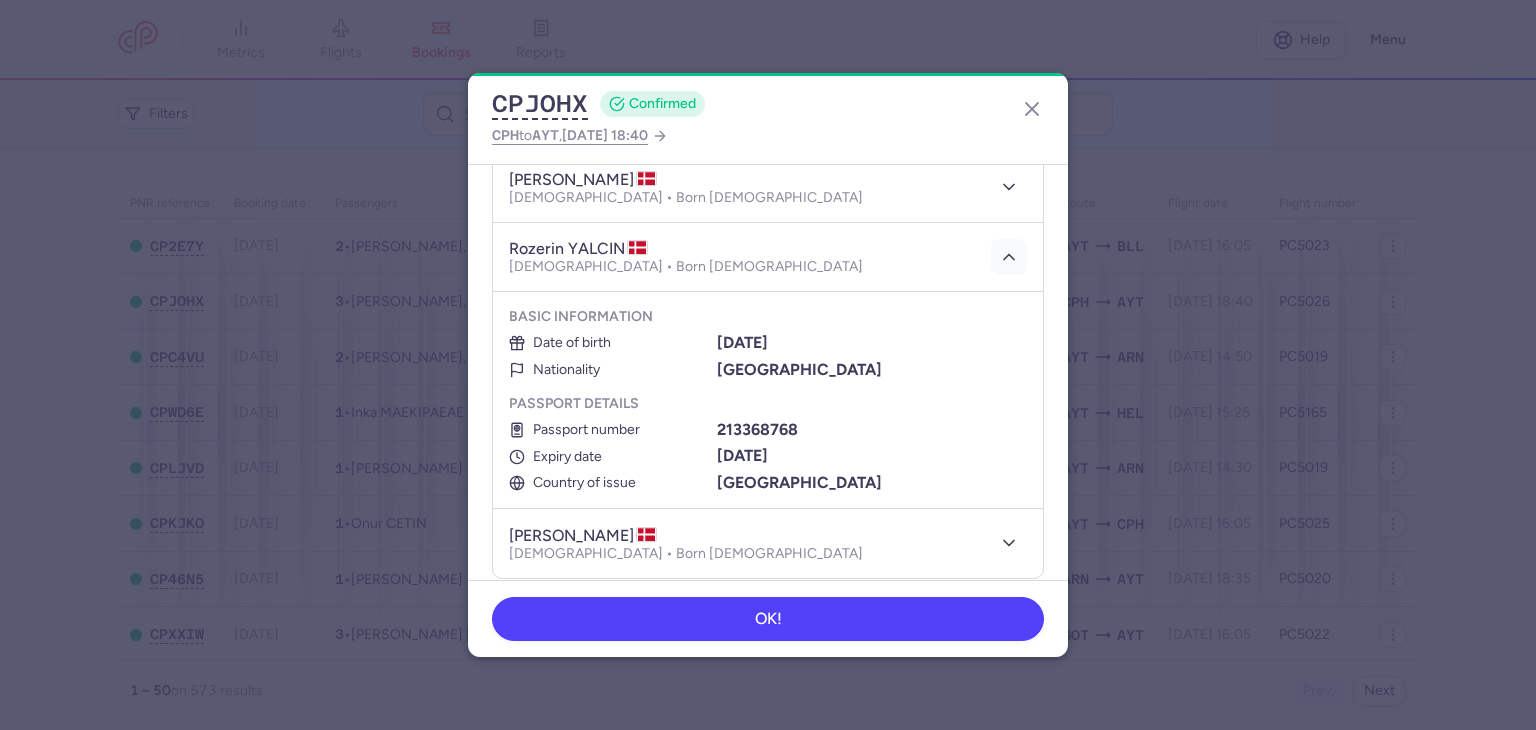 click at bounding box center (1009, 257) 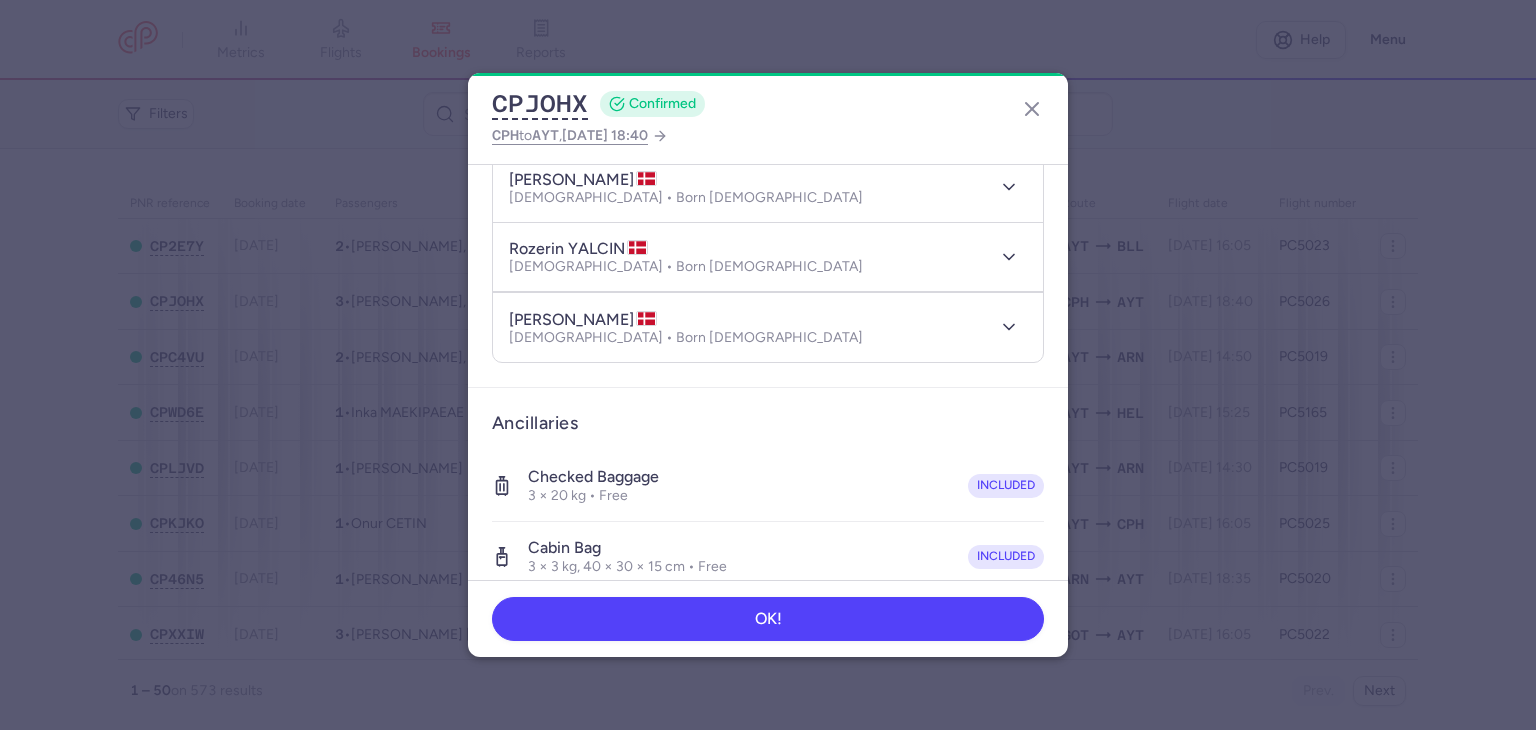 click on "rozerin YALCIN  Female • Born 02/01/2009" at bounding box center (768, 258) 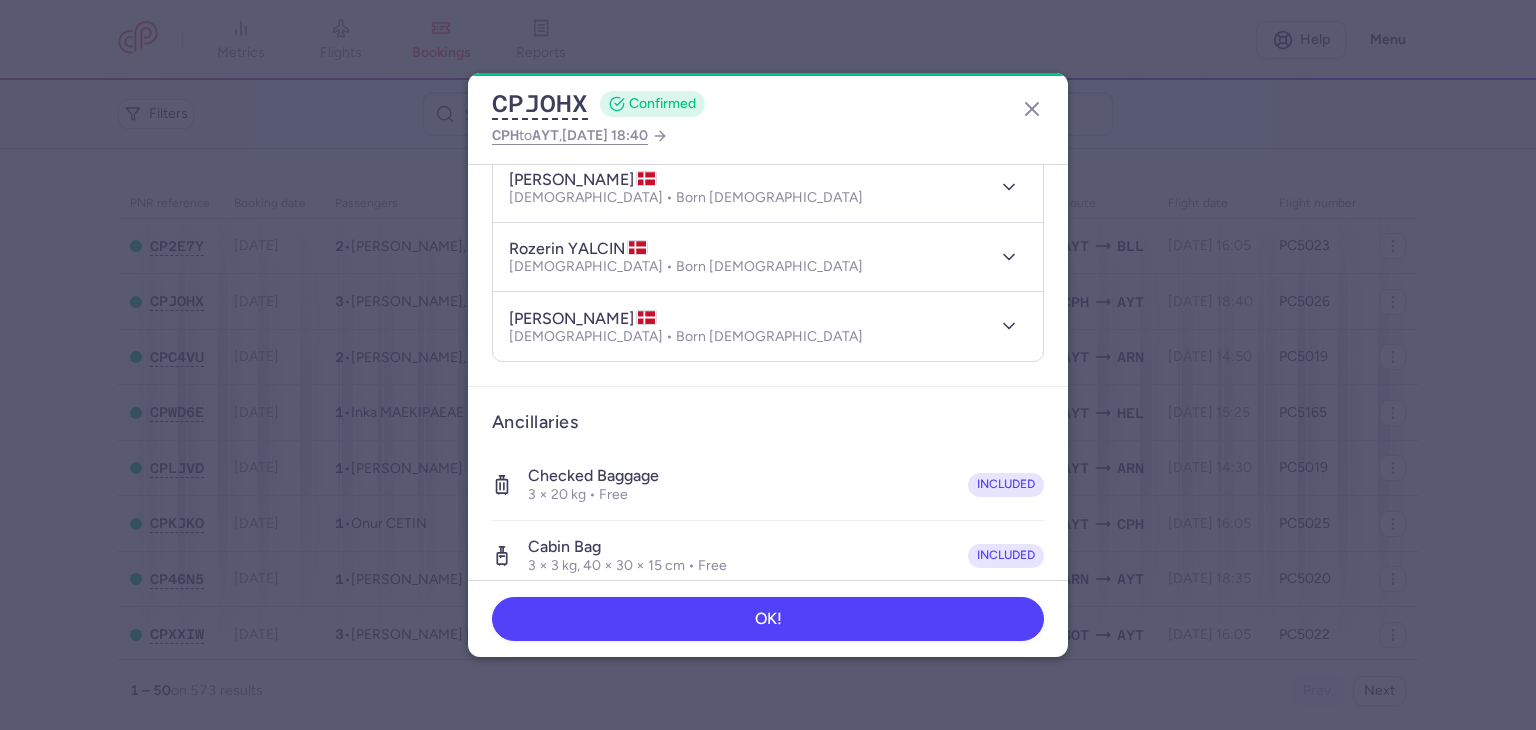click on "Passengers husne YALCIN  Female • Born 01/01/1974 rozerin YALCIN  Female • Born 02/01/2009 malik YALCIN  Male • Born 17/09/2010" at bounding box center [768, 229] 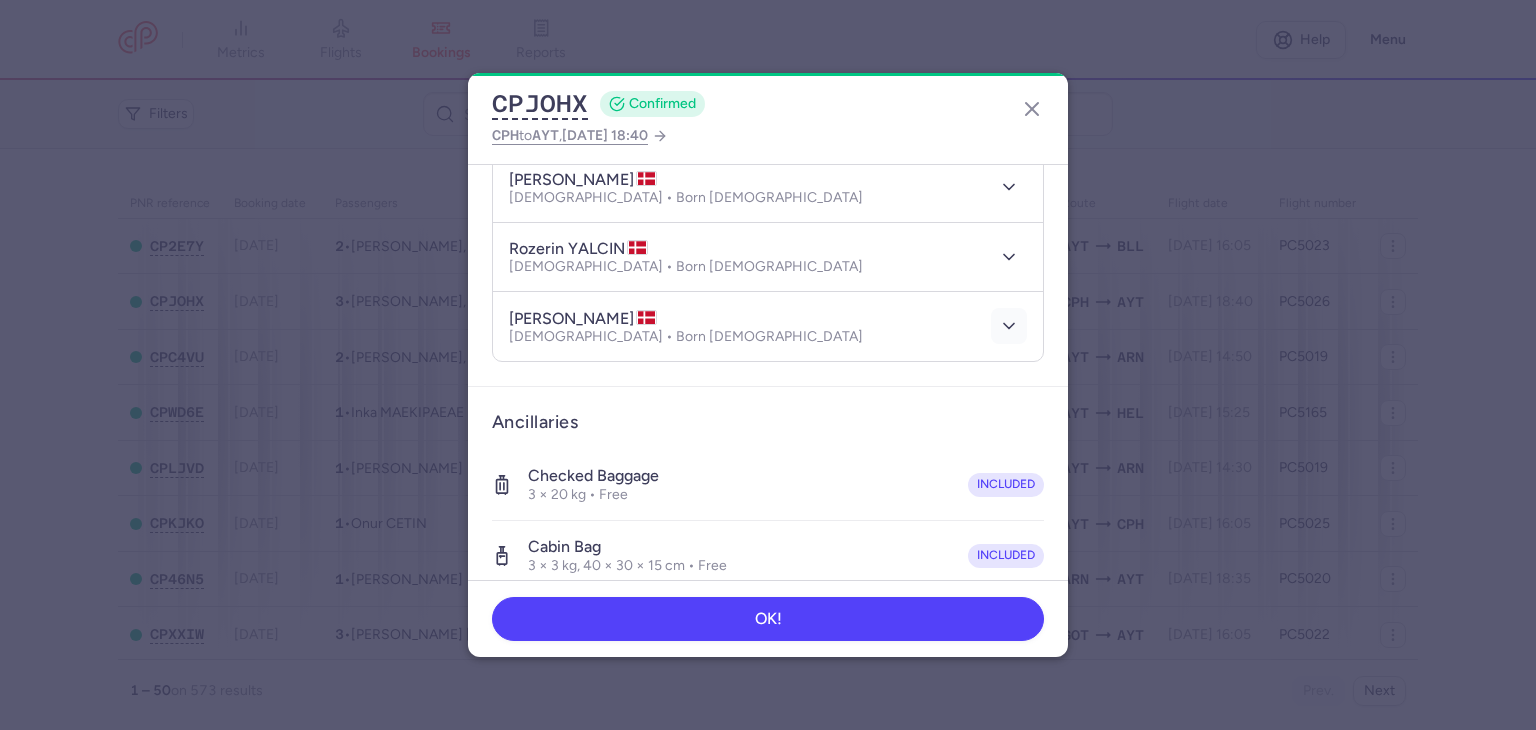 click 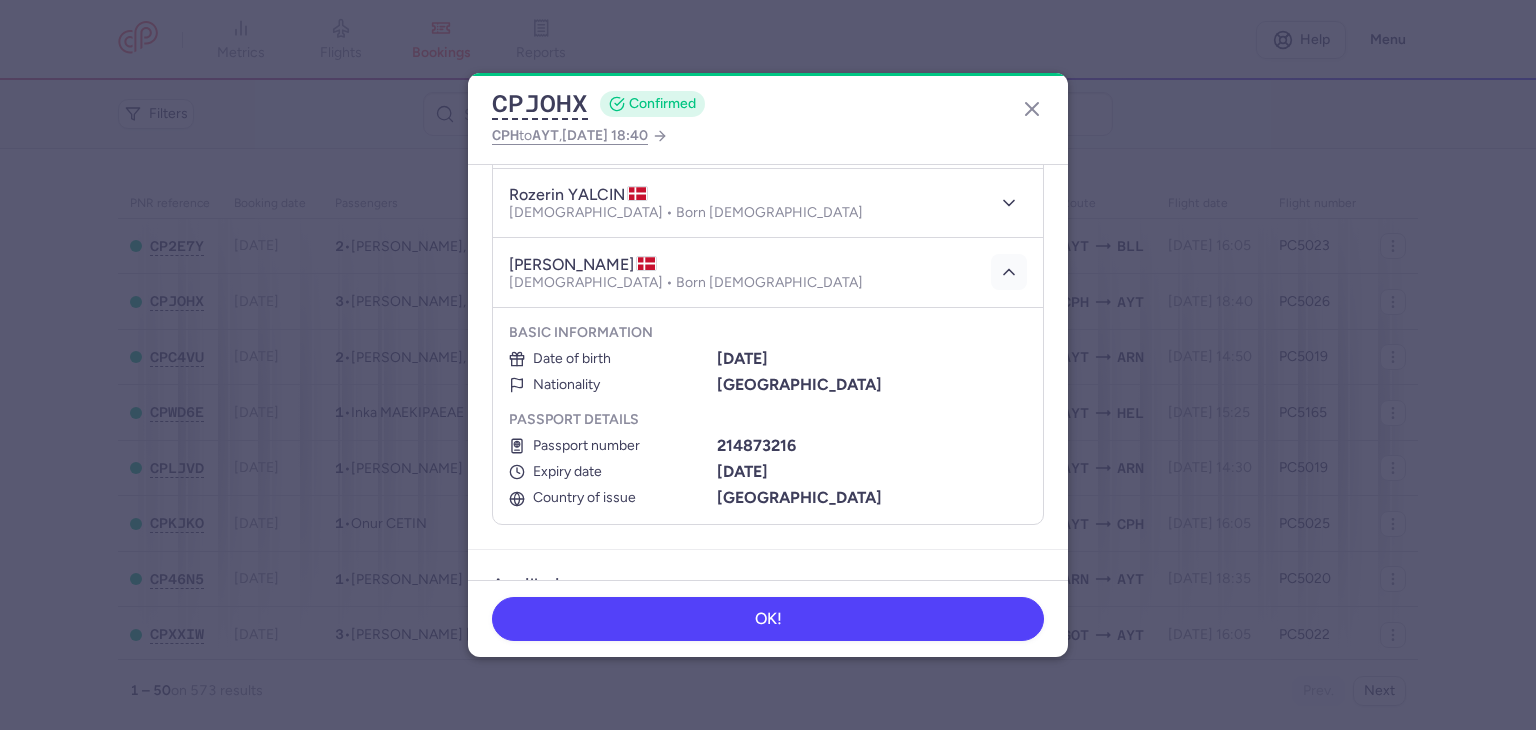 scroll, scrollTop: 333, scrollLeft: 0, axis: vertical 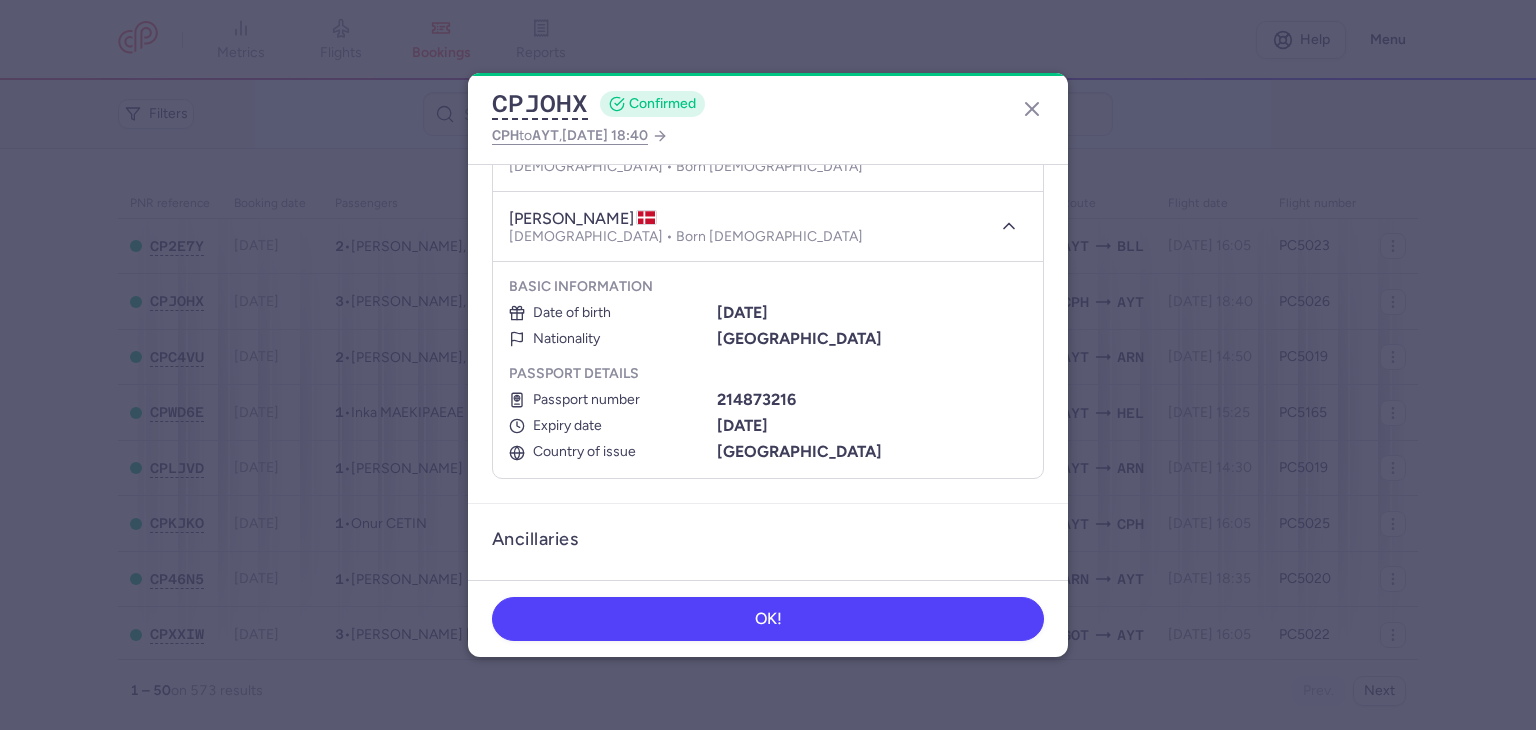 type 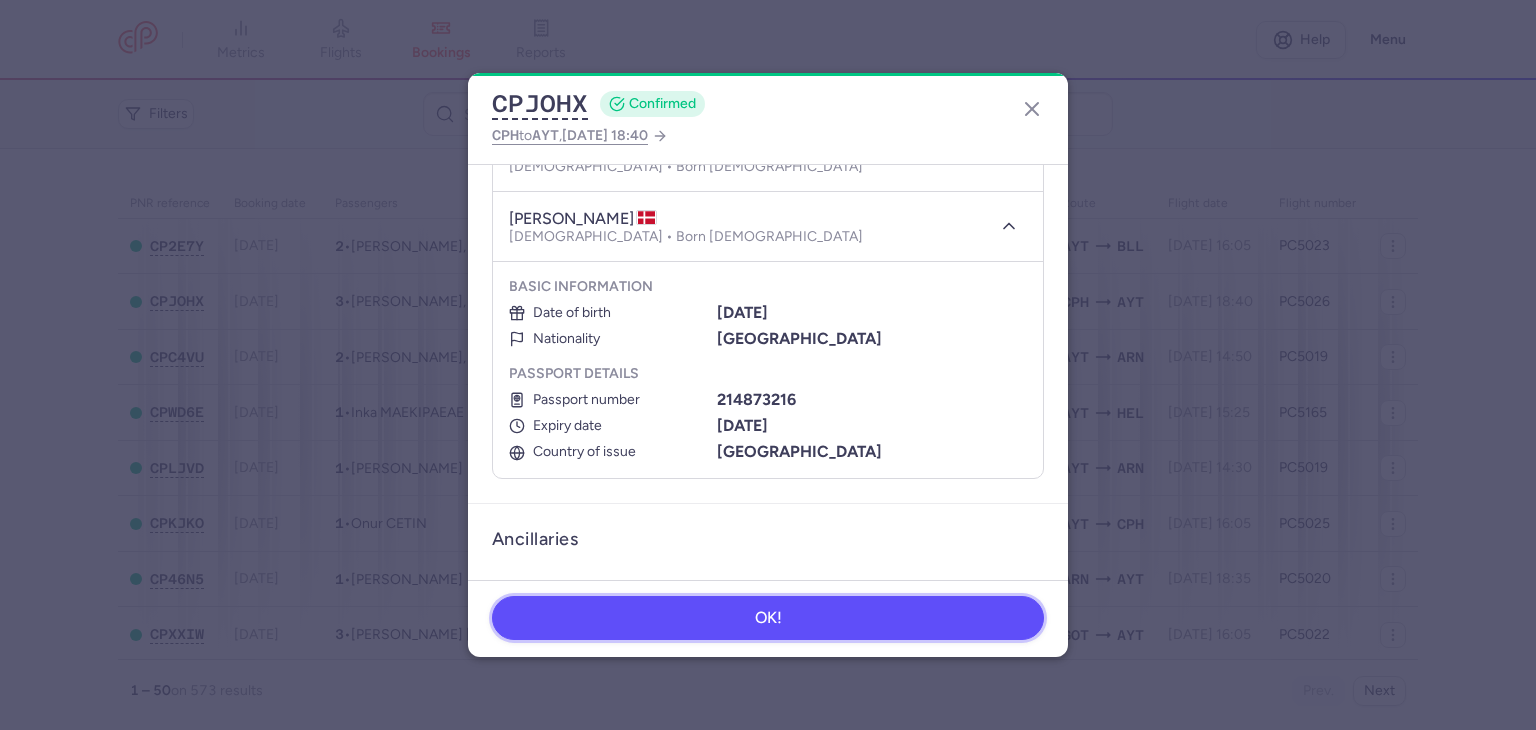 click on "OK!" at bounding box center [768, 618] 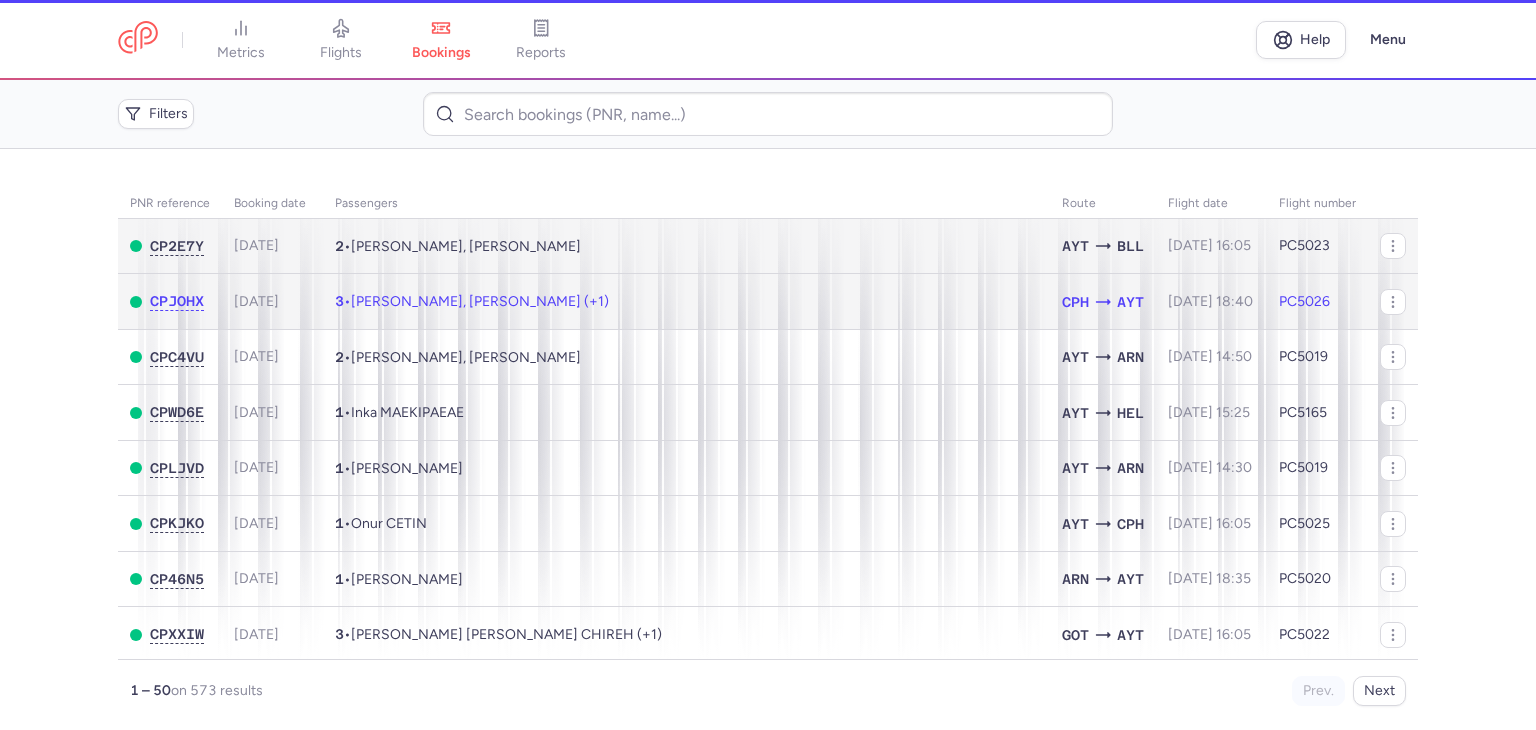 scroll, scrollTop: 0, scrollLeft: 0, axis: both 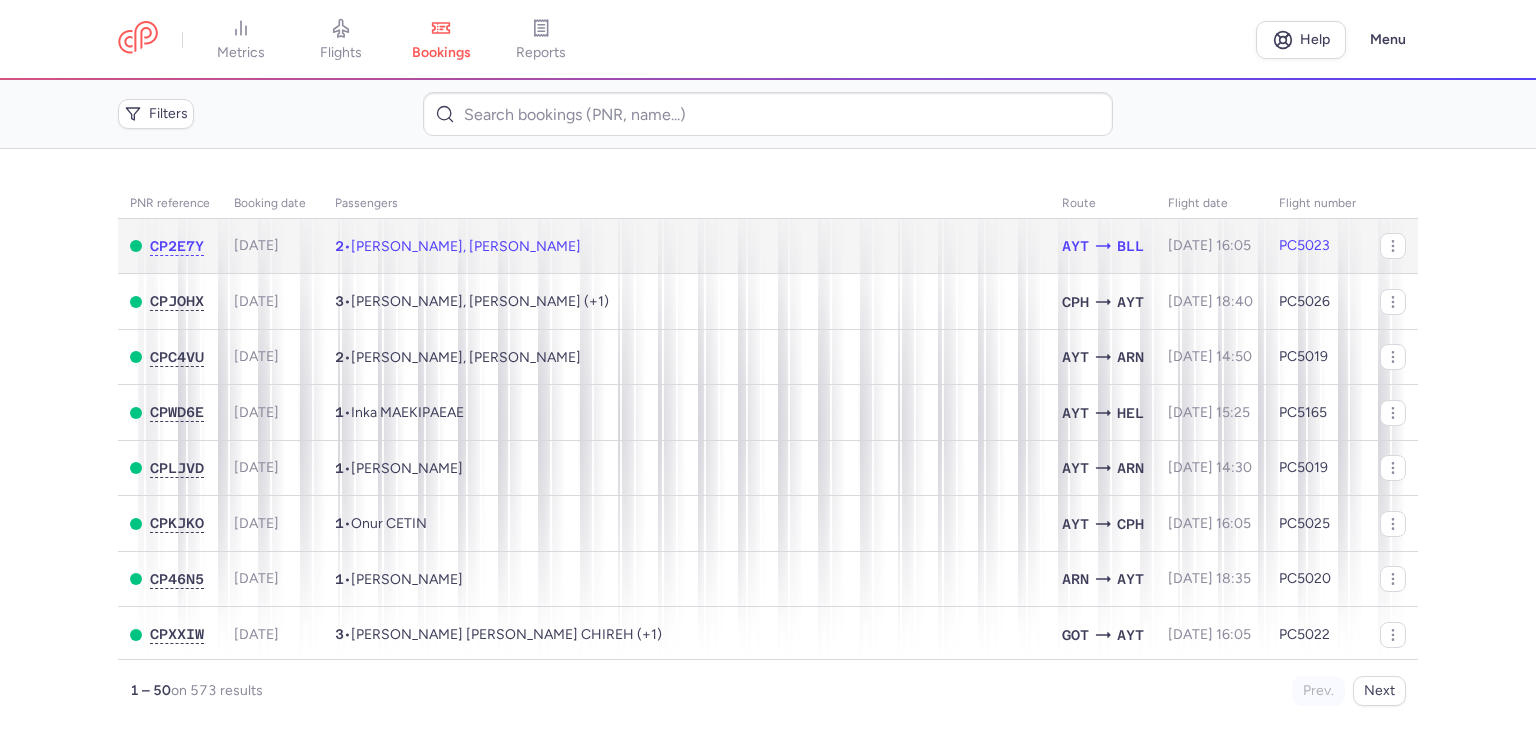 click on "Seval CANKAYA, Abdullah Taha CANKAYA" at bounding box center (466, 246) 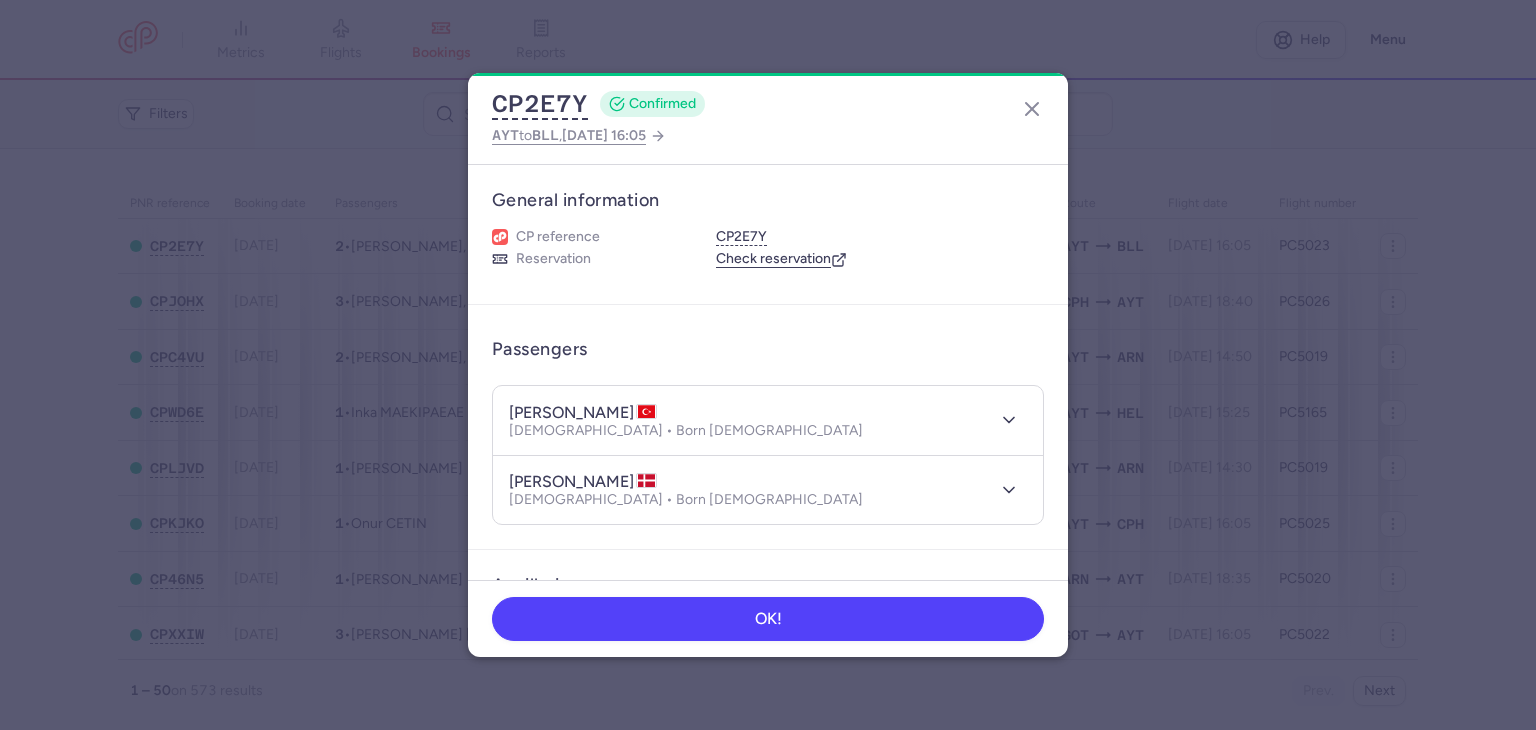 type 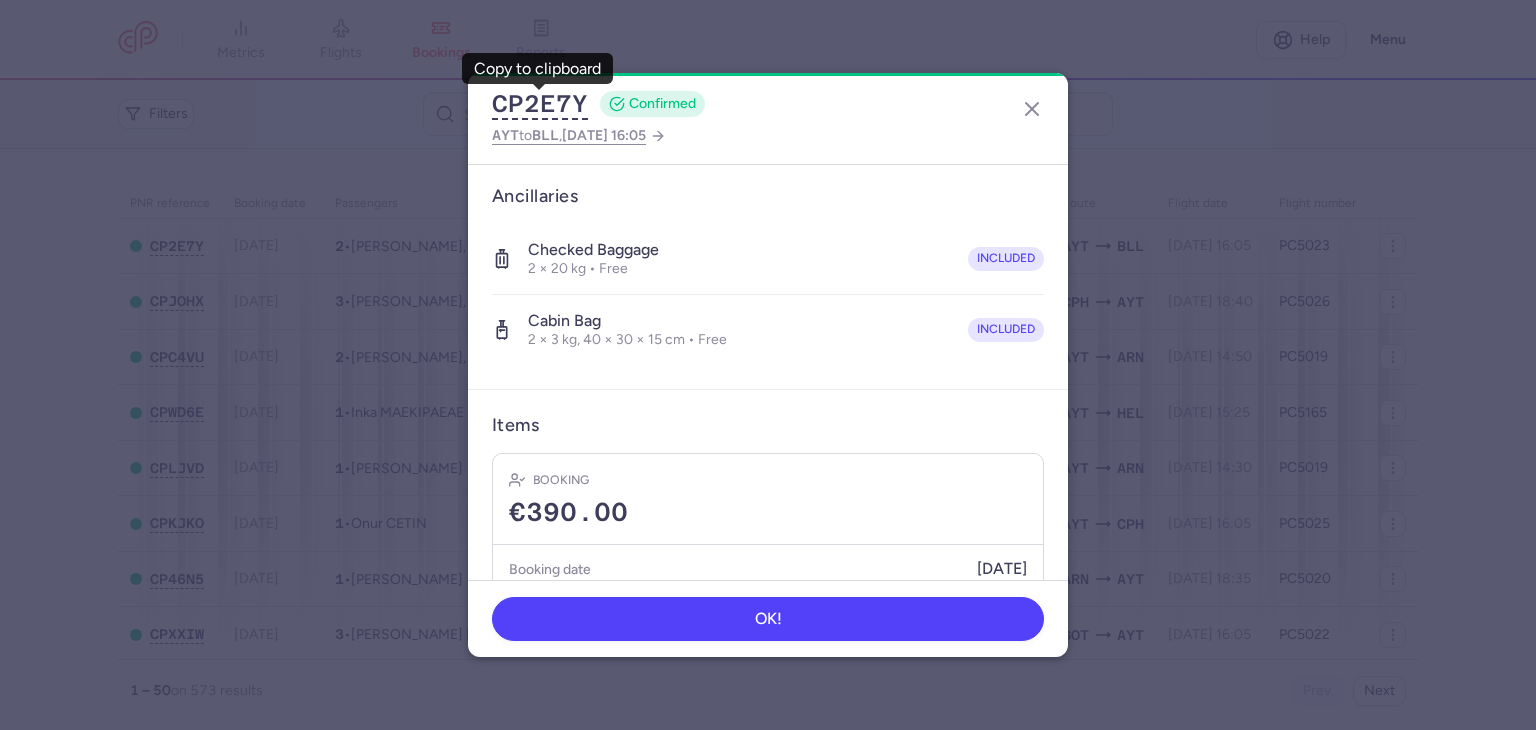 scroll, scrollTop: 464, scrollLeft: 0, axis: vertical 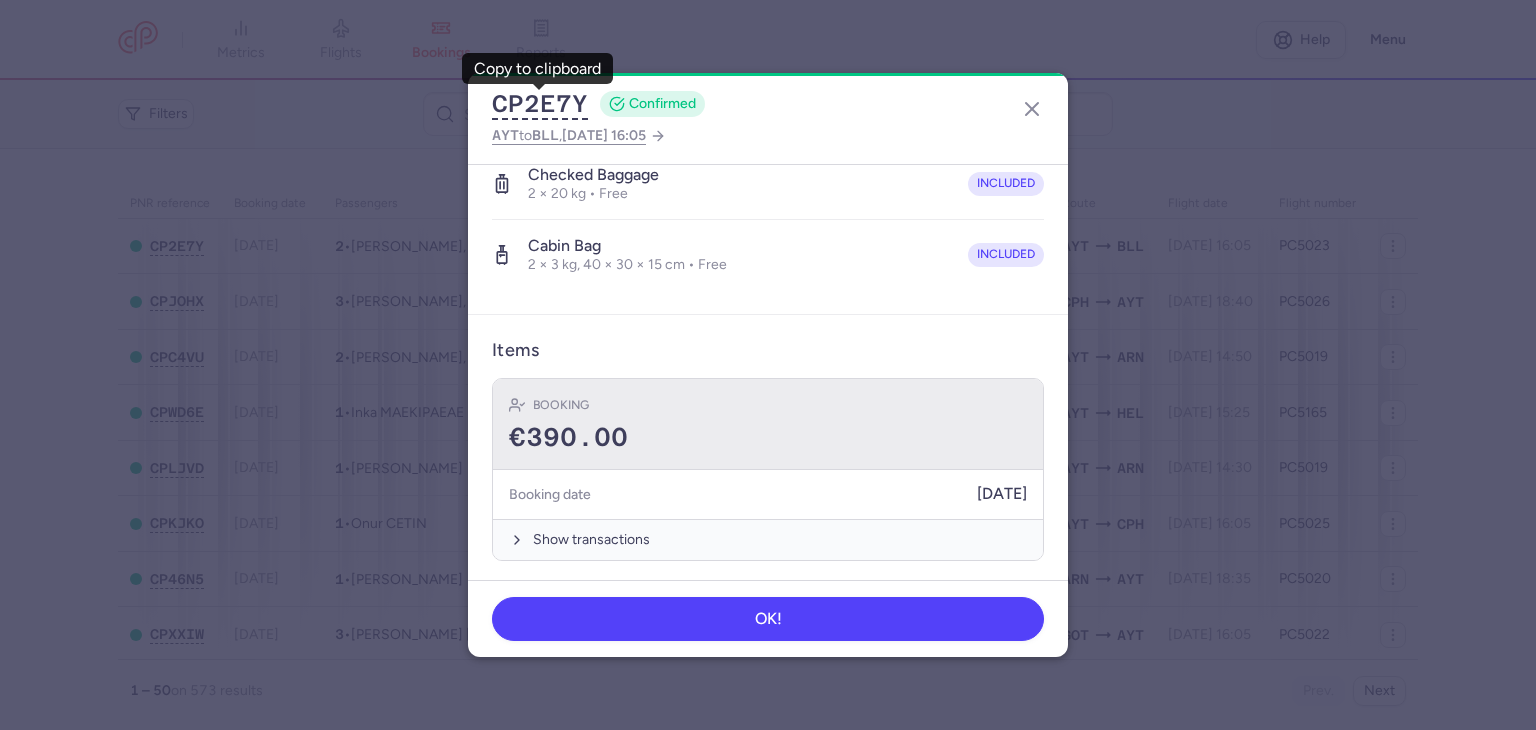 click on "€390.00" at bounding box center [768, 438] 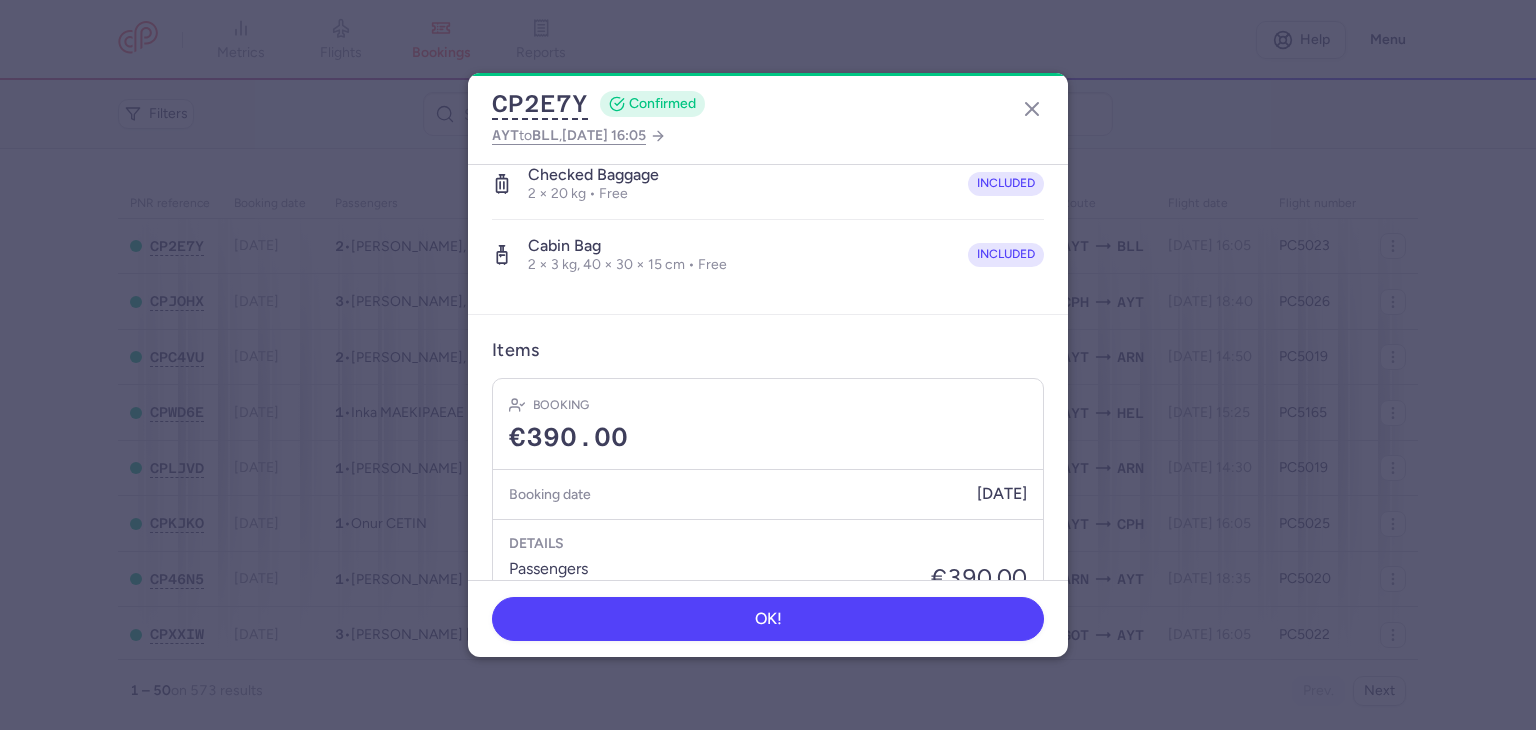 scroll, scrollTop: 771, scrollLeft: 0, axis: vertical 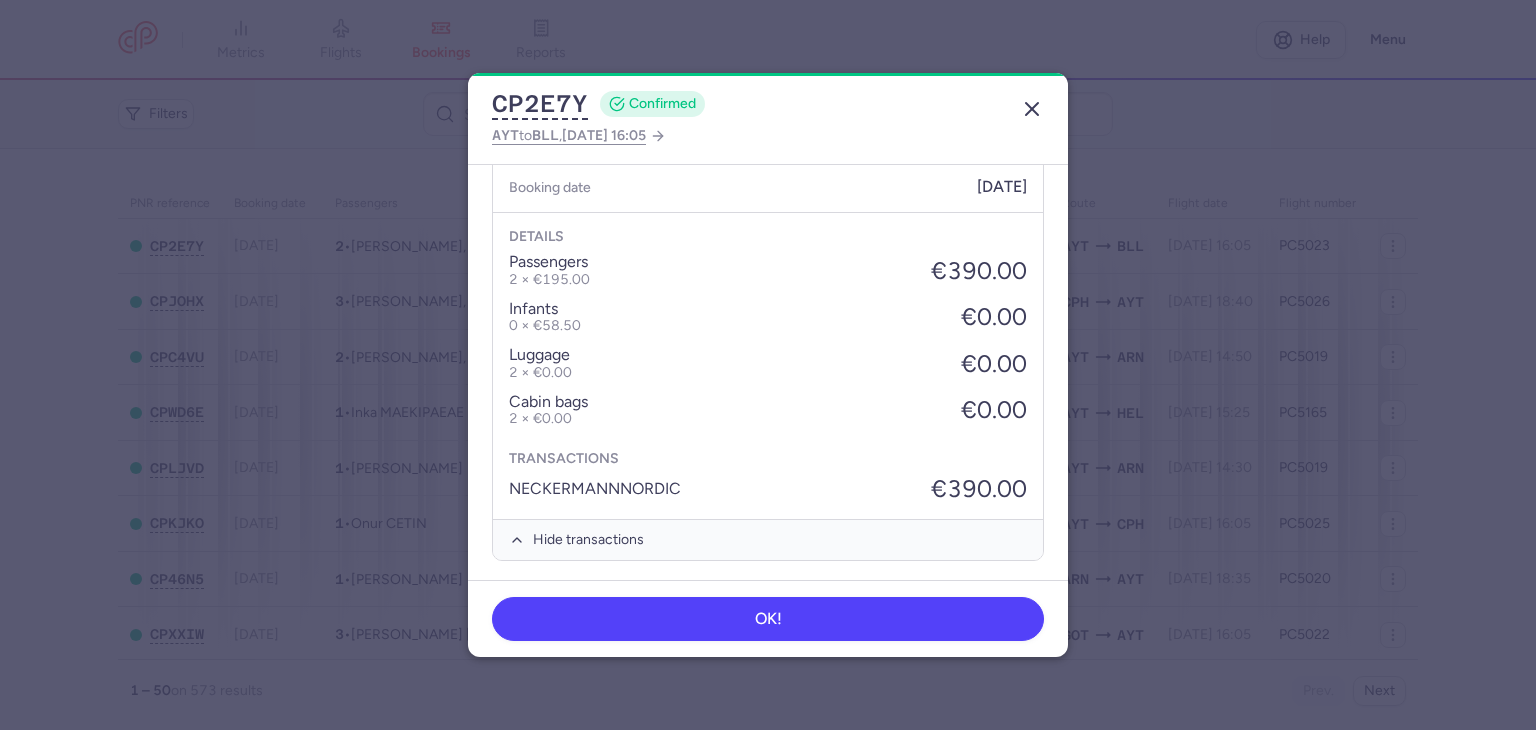 click 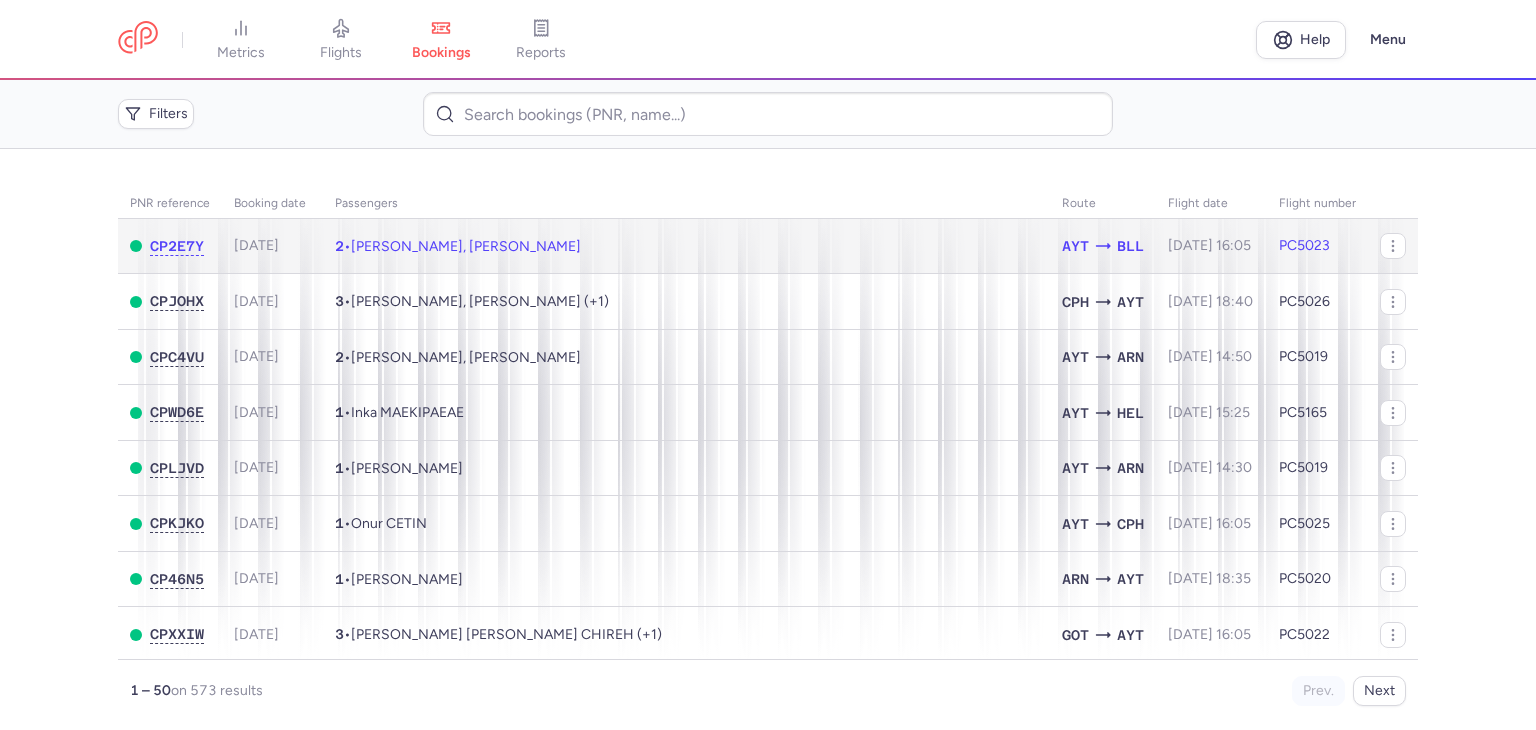 click on "2  •  Seval CANKAYA, Abdullah Taha CANKAYA" 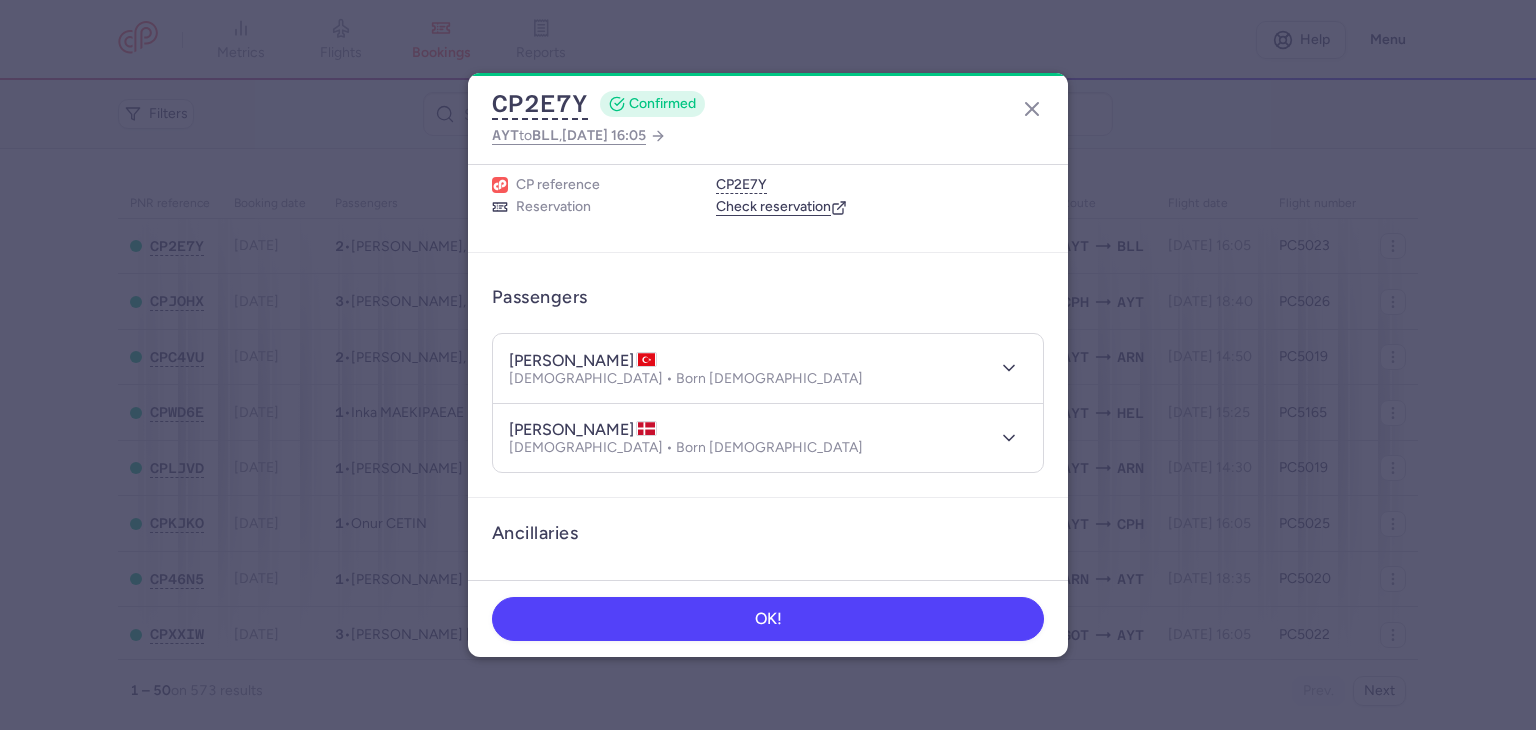 scroll, scrollTop: 100, scrollLeft: 0, axis: vertical 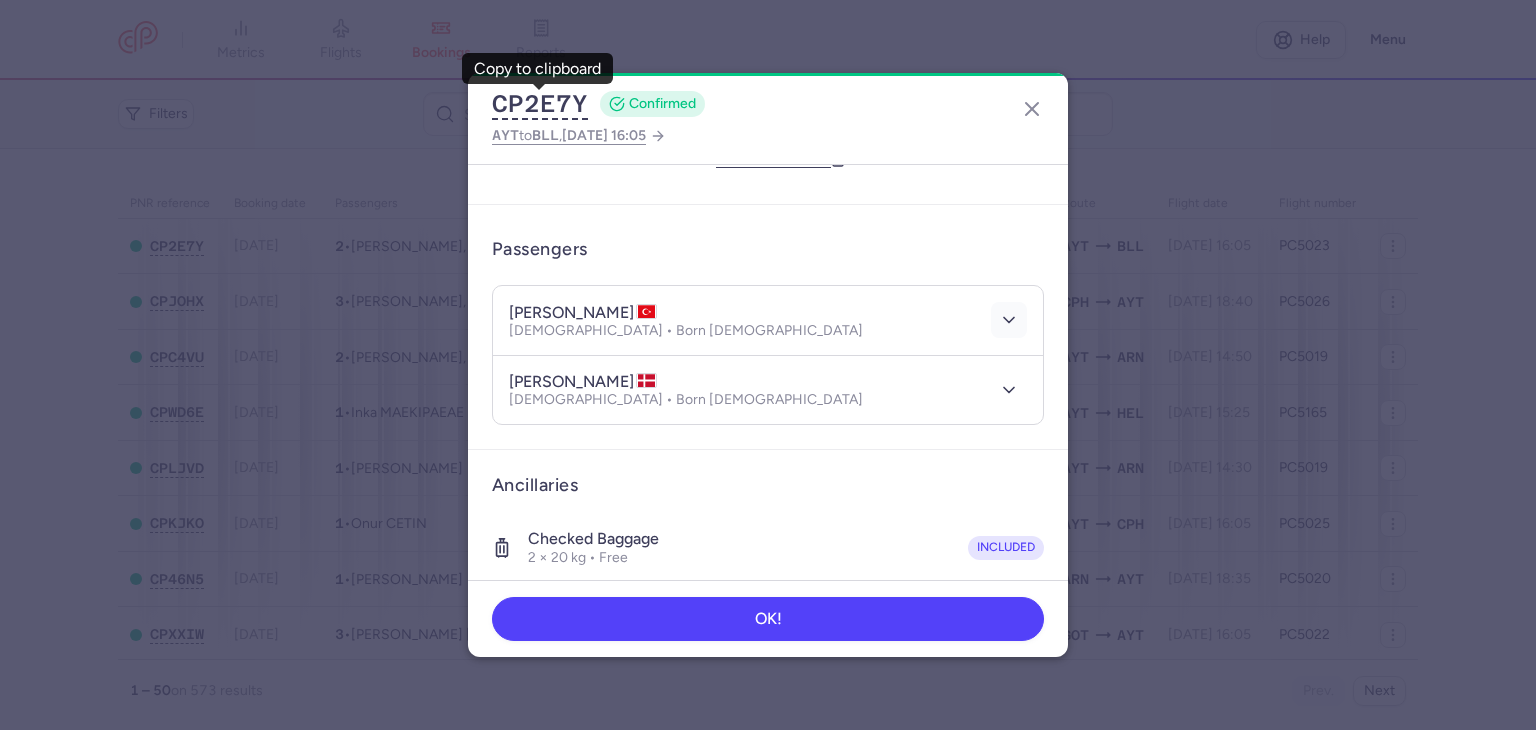 click at bounding box center (1009, 320) 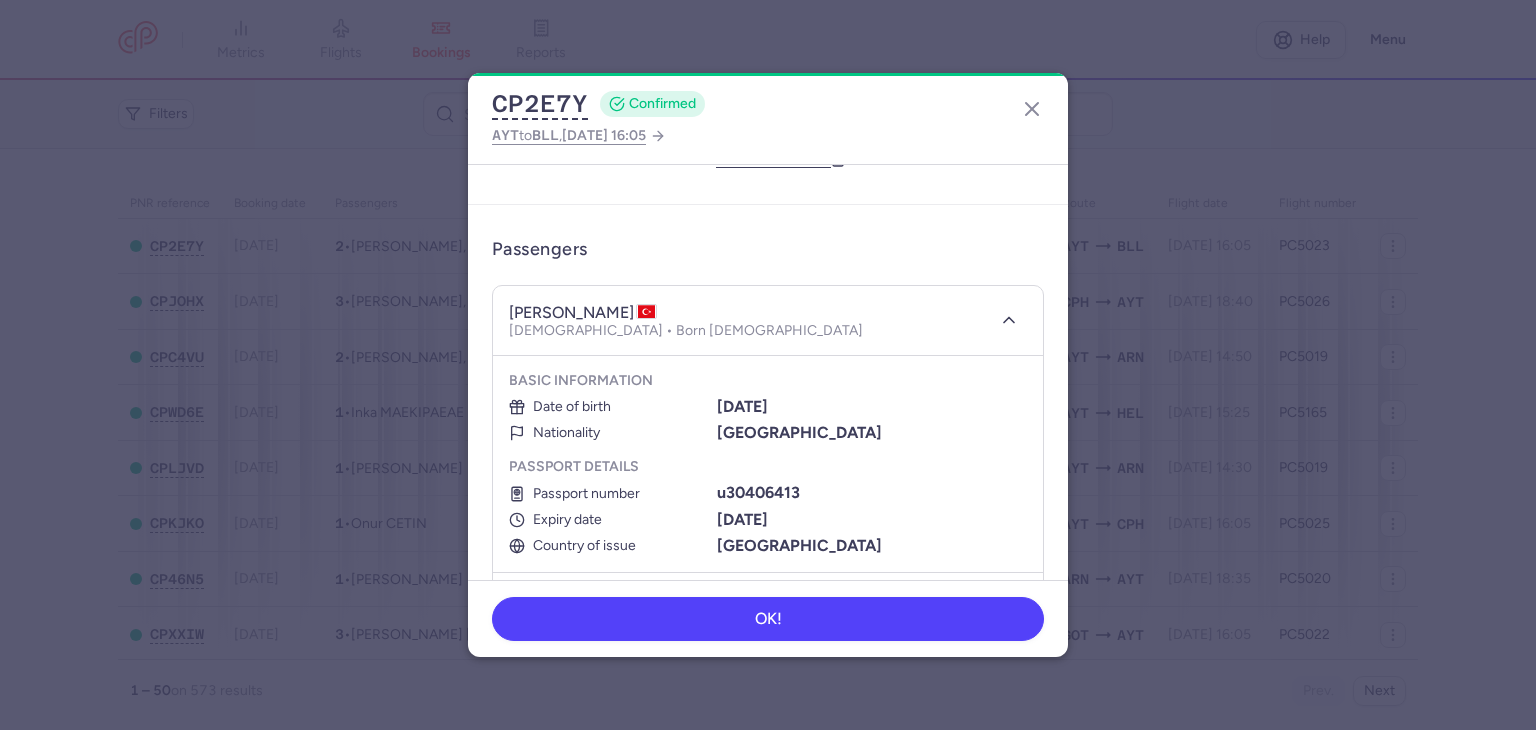 scroll, scrollTop: 200, scrollLeft: 0, axis: vertical 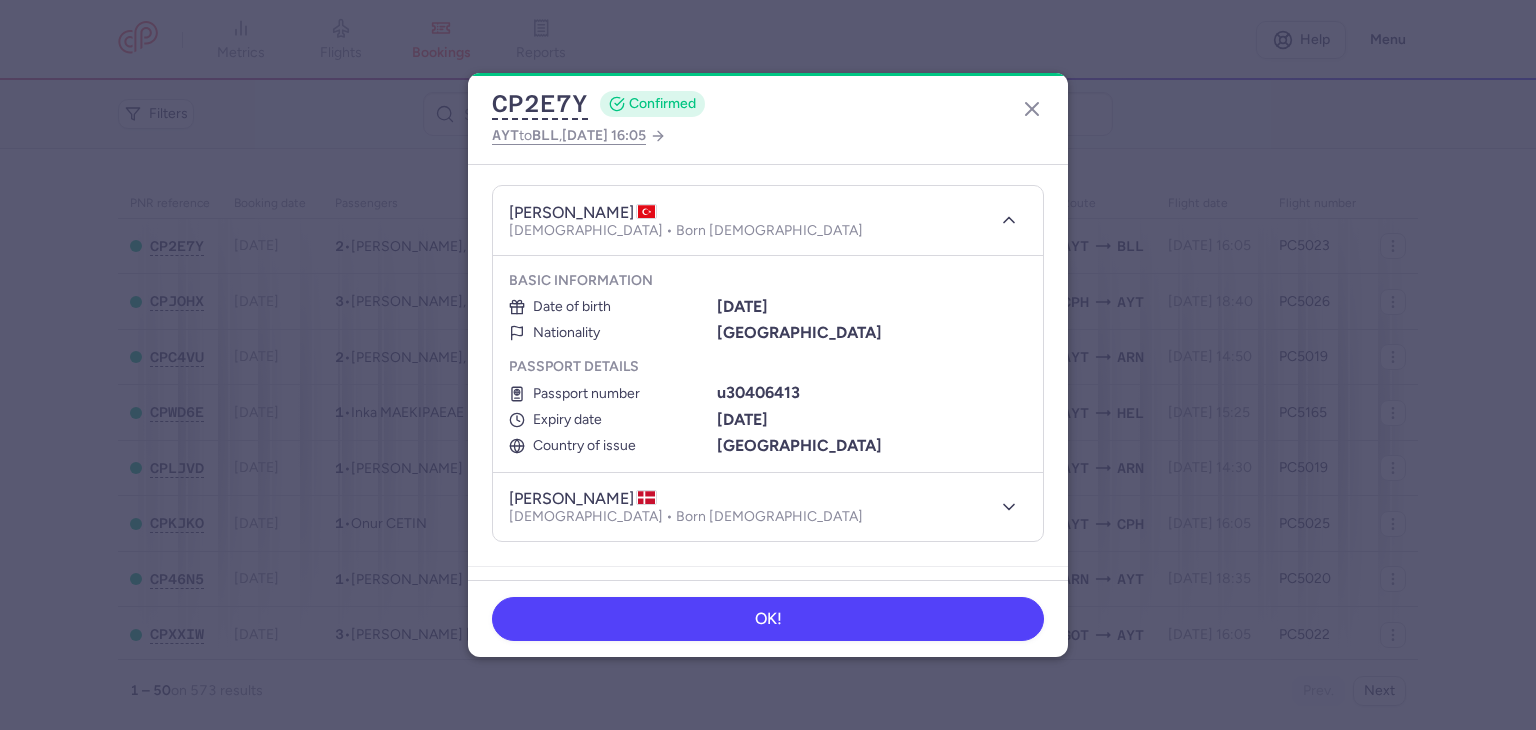 type 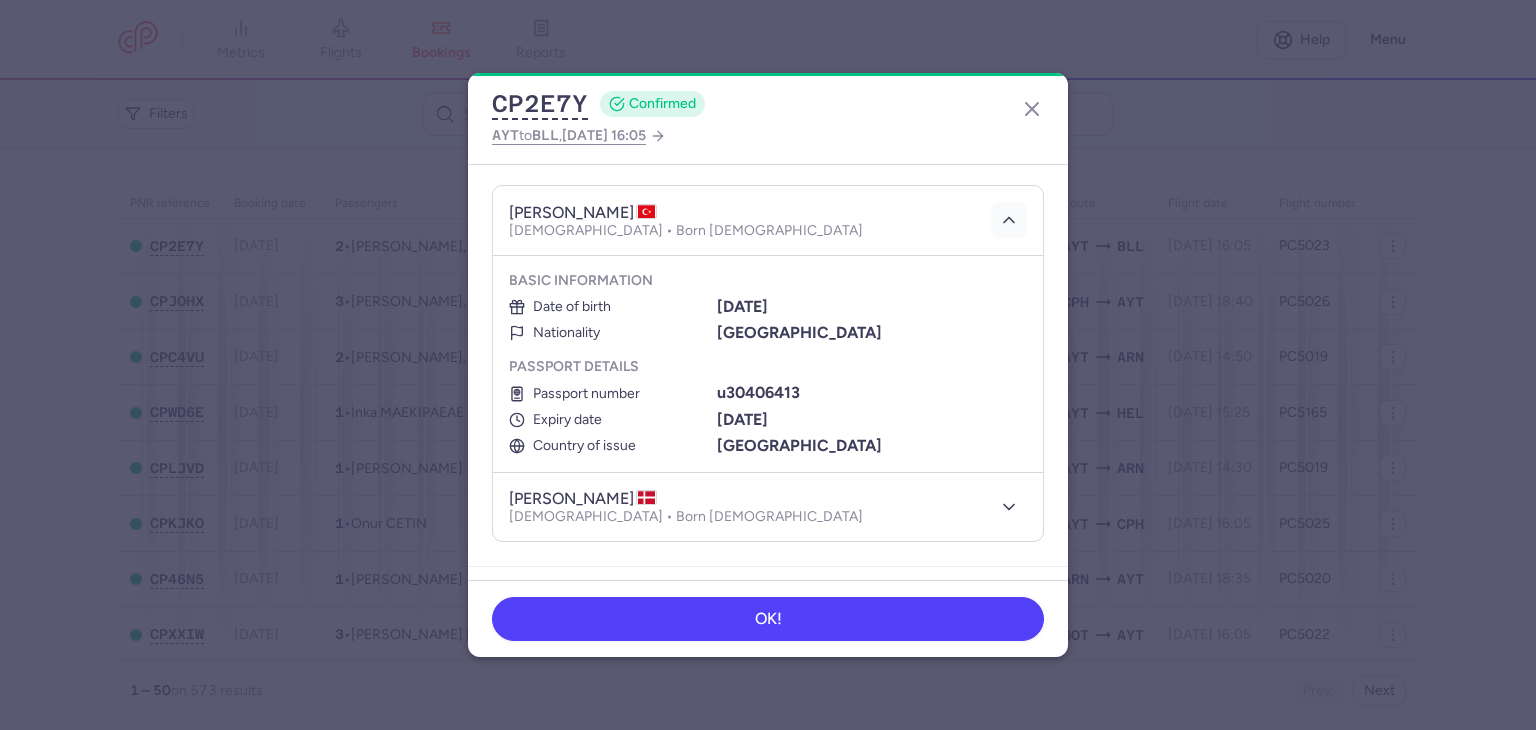 click 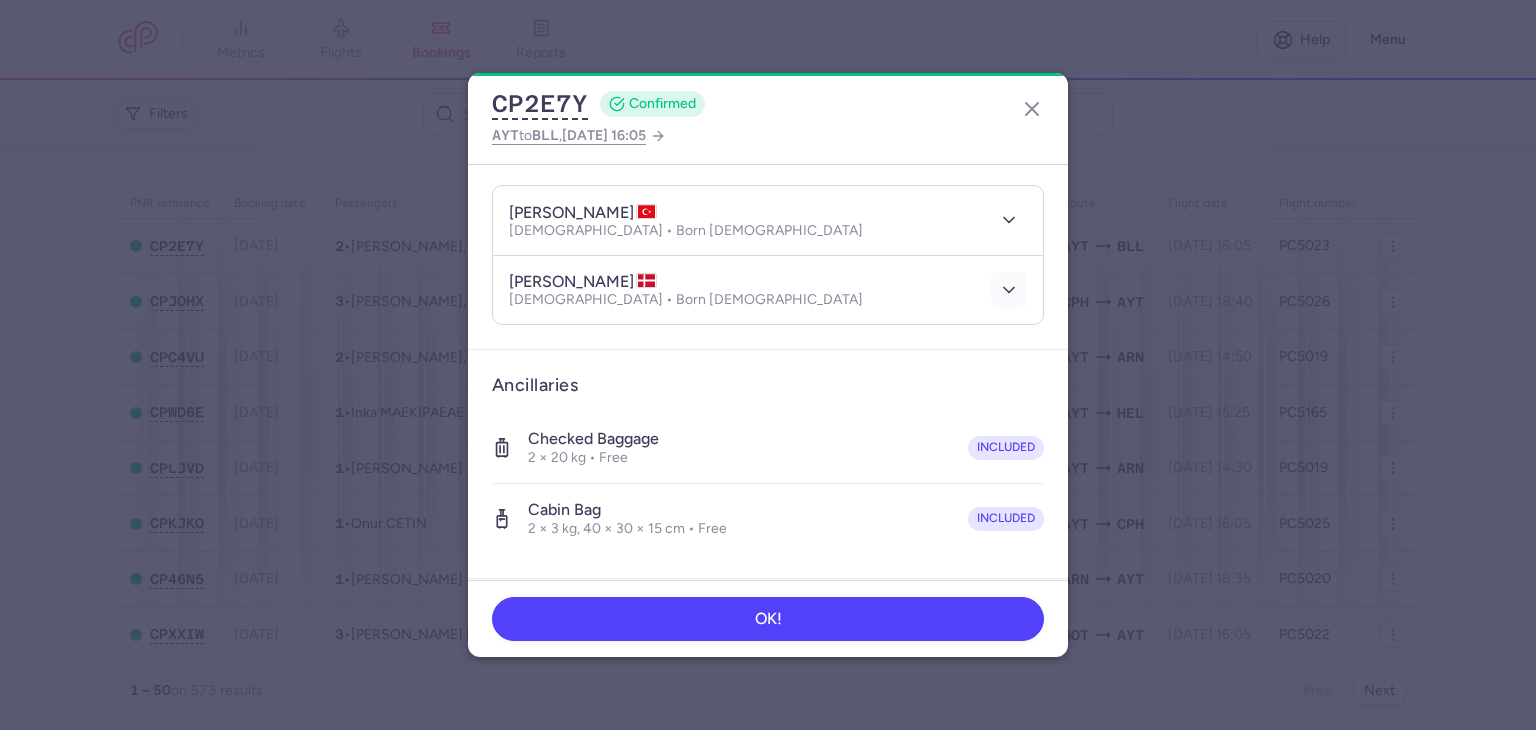 click on "abdullah taha CANKAYA  Male • Born 31/03/2003" at bounding box center [768, 290] 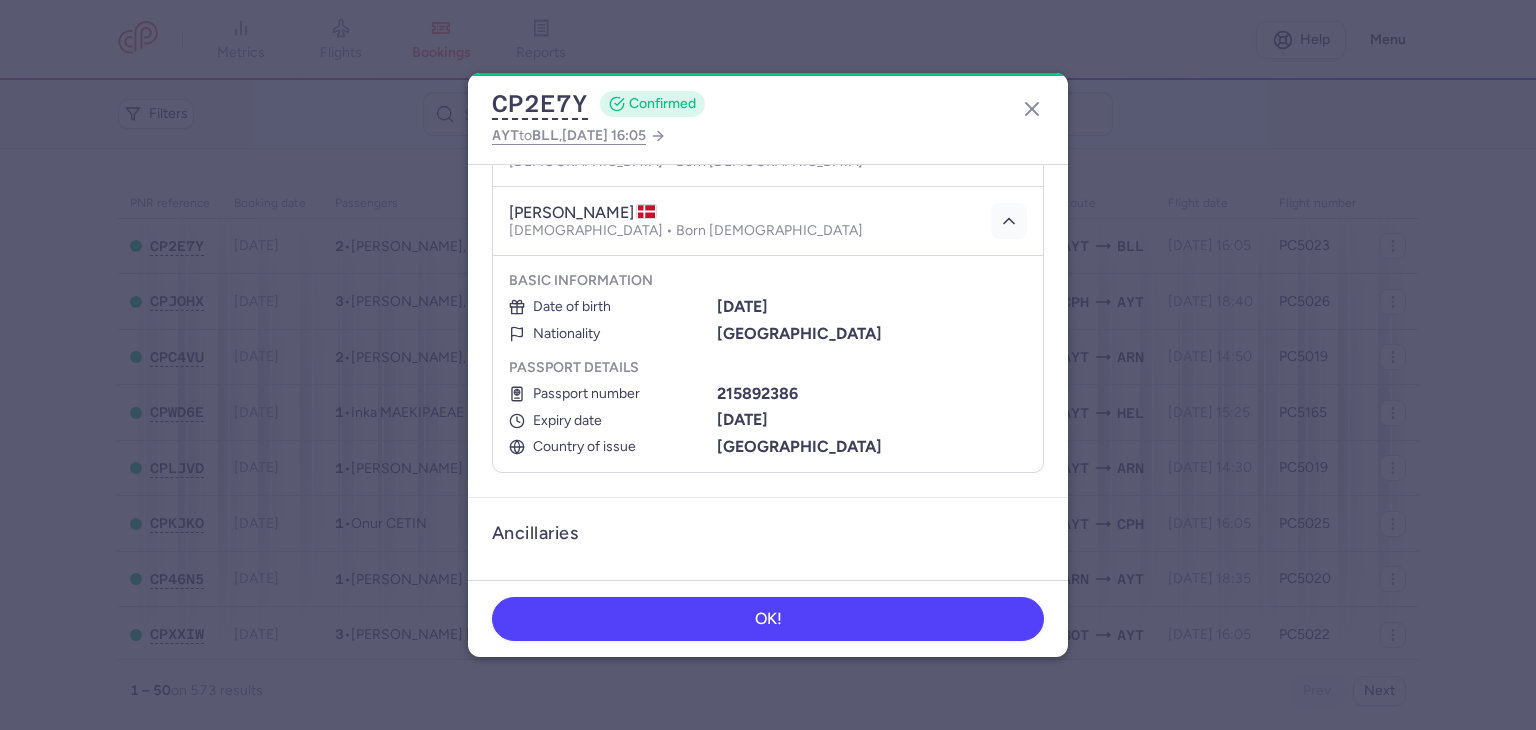 scroll, scrollTop: 300, scrollLeft: 0, axis: vertical 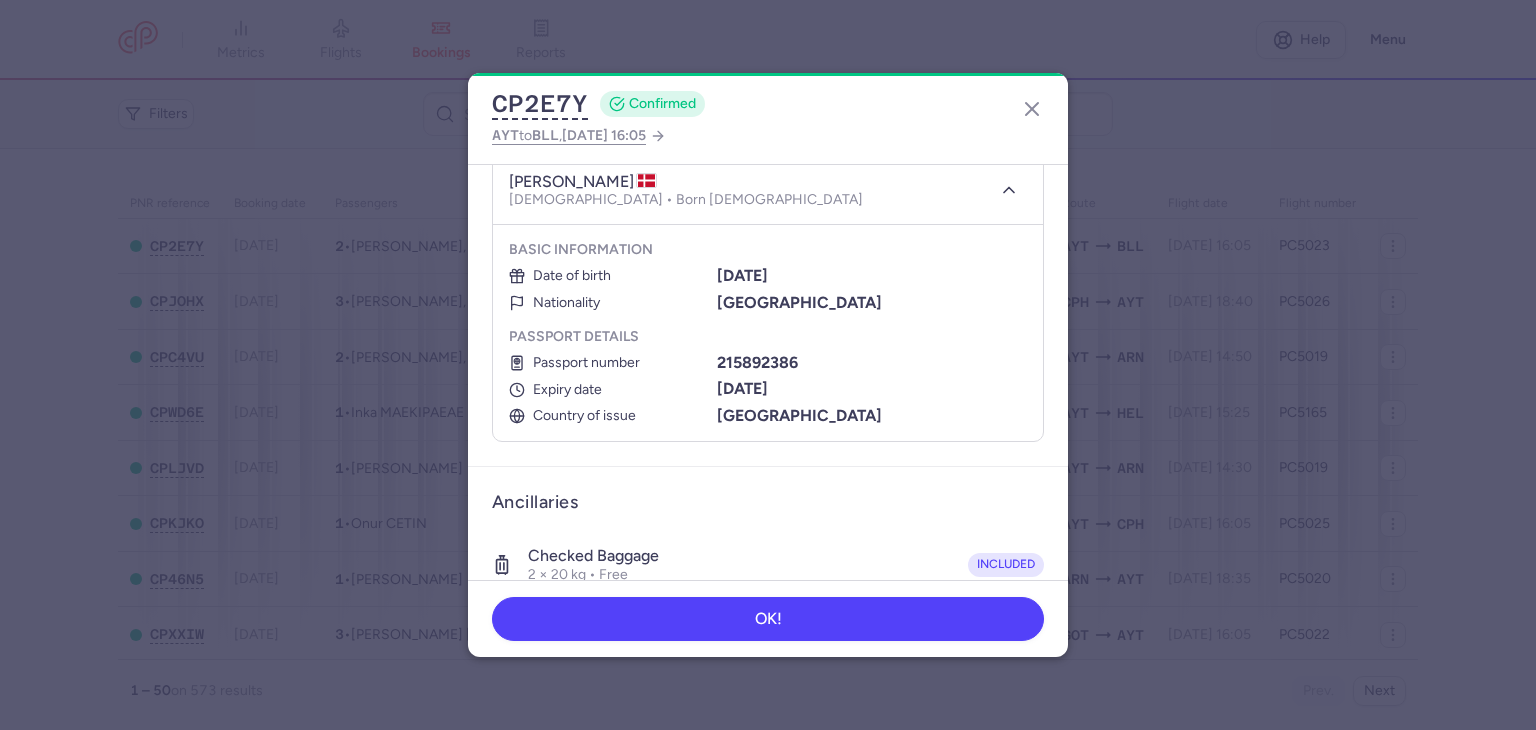 type 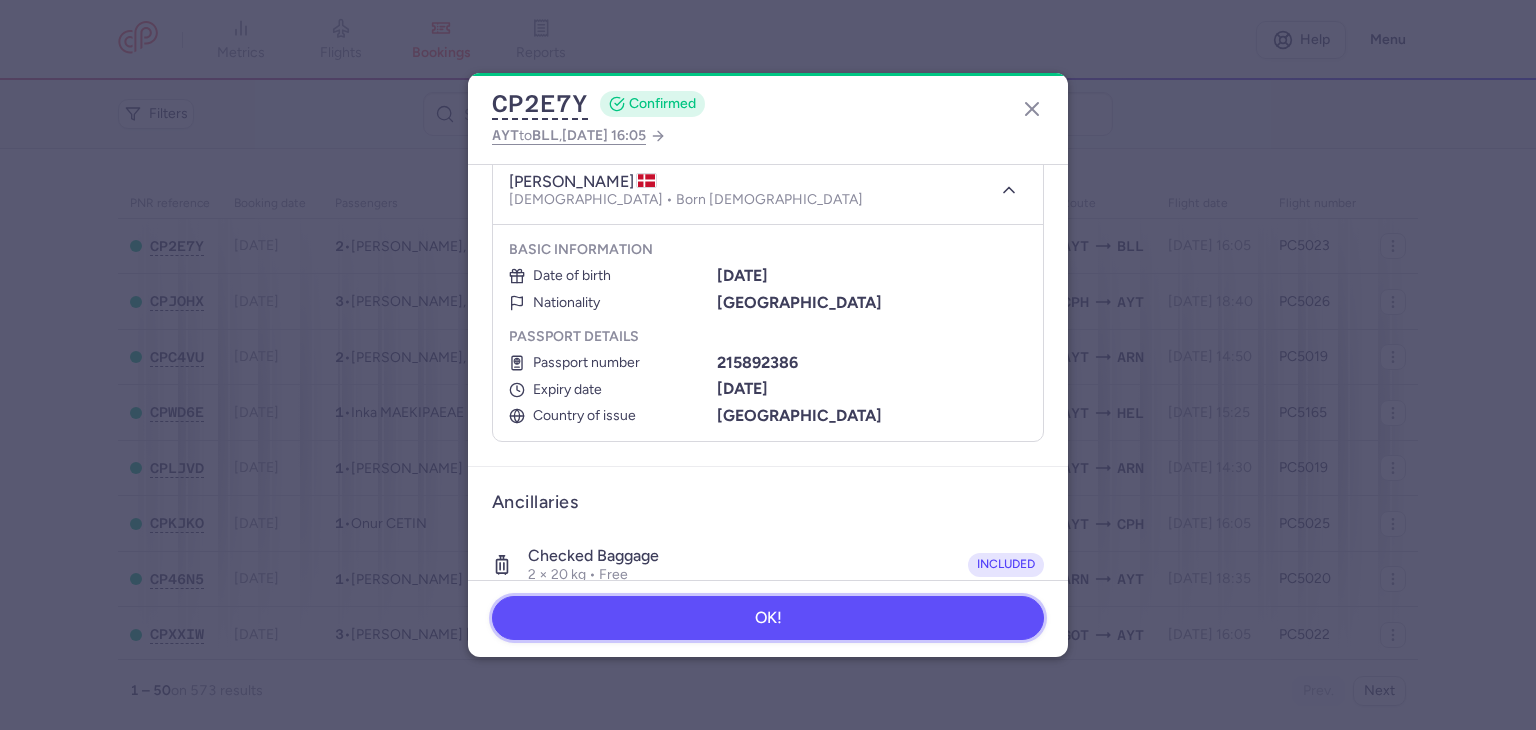click on "OK!" at bounding box center [768, 618] 